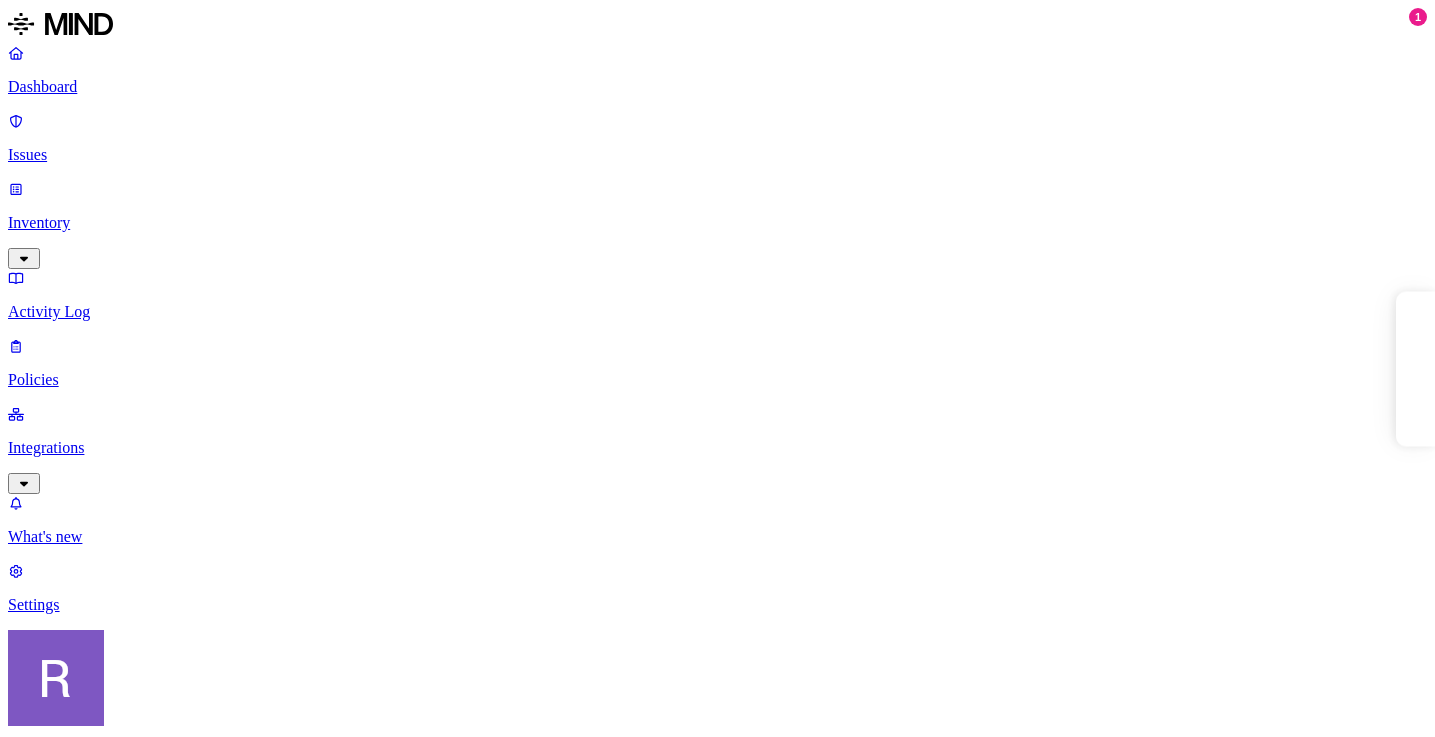 scroll, scrollTop: 0, scrollLeft: 0, axis: both 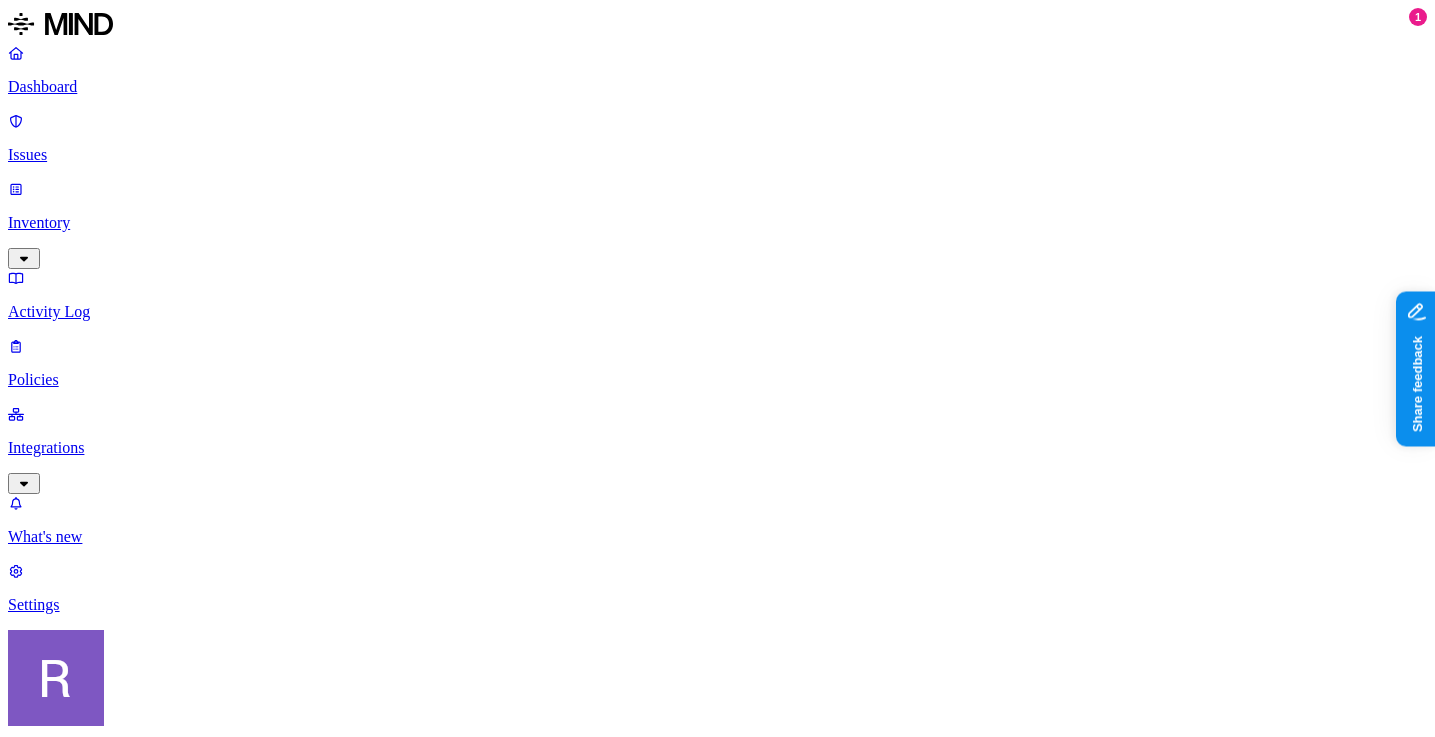 click on "Dashboard" at bounding box center (717, 87) 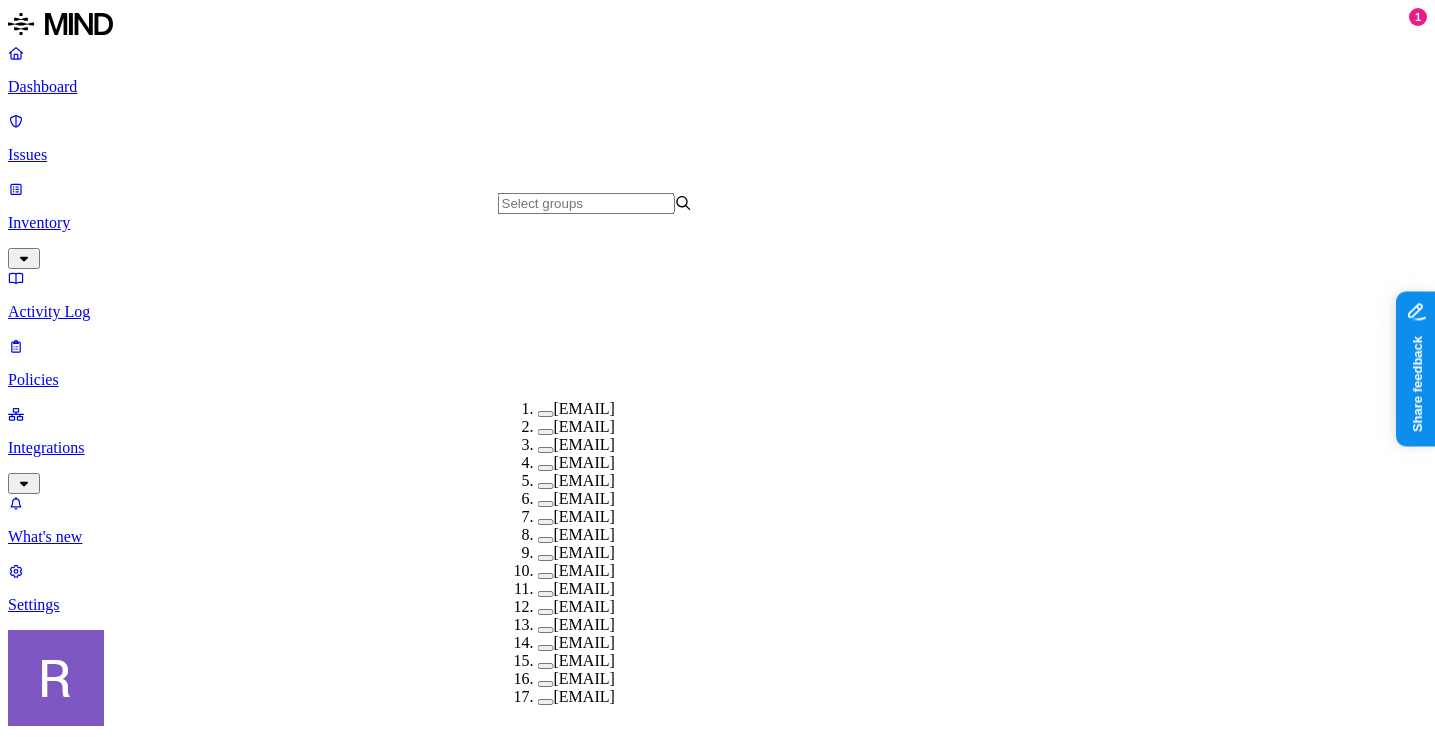 scroll, scrollTop: 366, scrollLeft: 0, axis: vertical 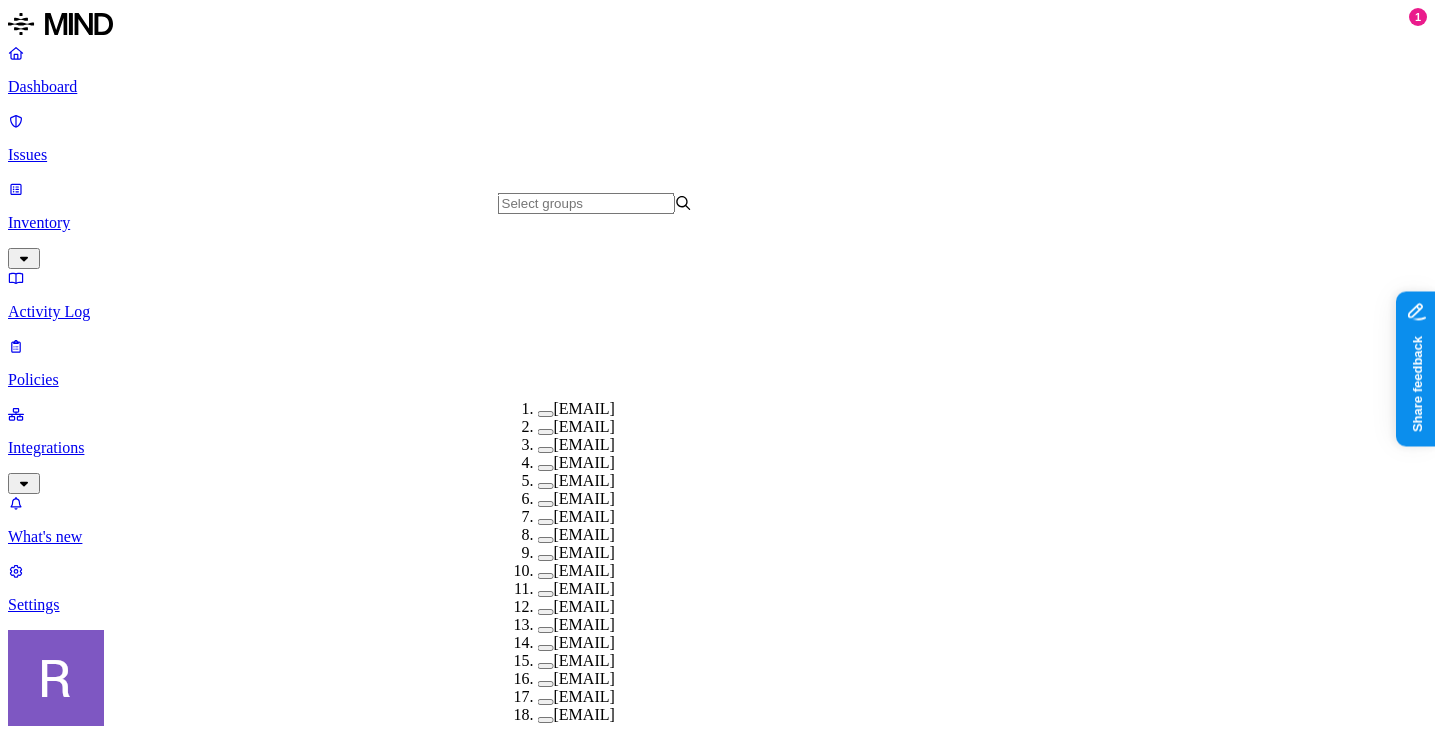 click on "[EMAIL]" at bounding box center [584, 534] 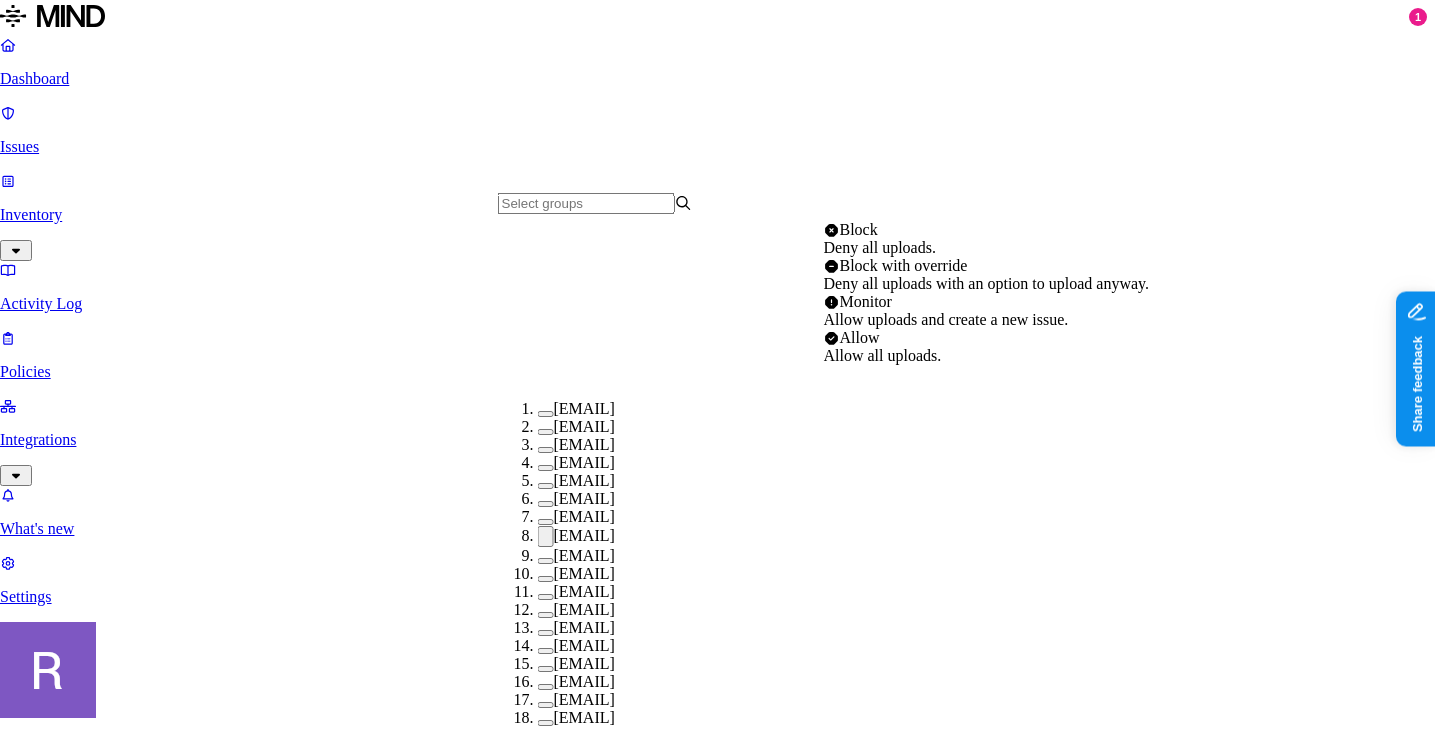 click on "Dashboard Issues Inventory Activity Log Policies Integrations What's new 1 Settings [FIRST] [LAST] ACME New policy Policy name   Severity Select severity Low Medium High Critical   Description (Optional) Policy type Exfiltration Prevent sensitive data uploads Endpoint Exposure Detect sensitive data exposure Cloud Condition Define the data attributes, exfiltration destinations, and users that should trigger the policy.  By default, the policy will be triggered by any data uploaded to any destination by any user. For more details on condition guidelines, please refer to the   documentation DATA Any ORIGIN Anywhere TRANSFER TO Anywhere BY USER Anyone Action Default action Default action for all users and groups who violate the policy. Block with override BlockDeny all uploads. Block with overrideDeny all uploads with an option to upload anyway. MonitorAllow uploads and create a new issue. AllowAllow all uploads. Exceptions Add Exception [EMAIL] Select action BlockDeny all uploads." at bounding box center (717, 1139) 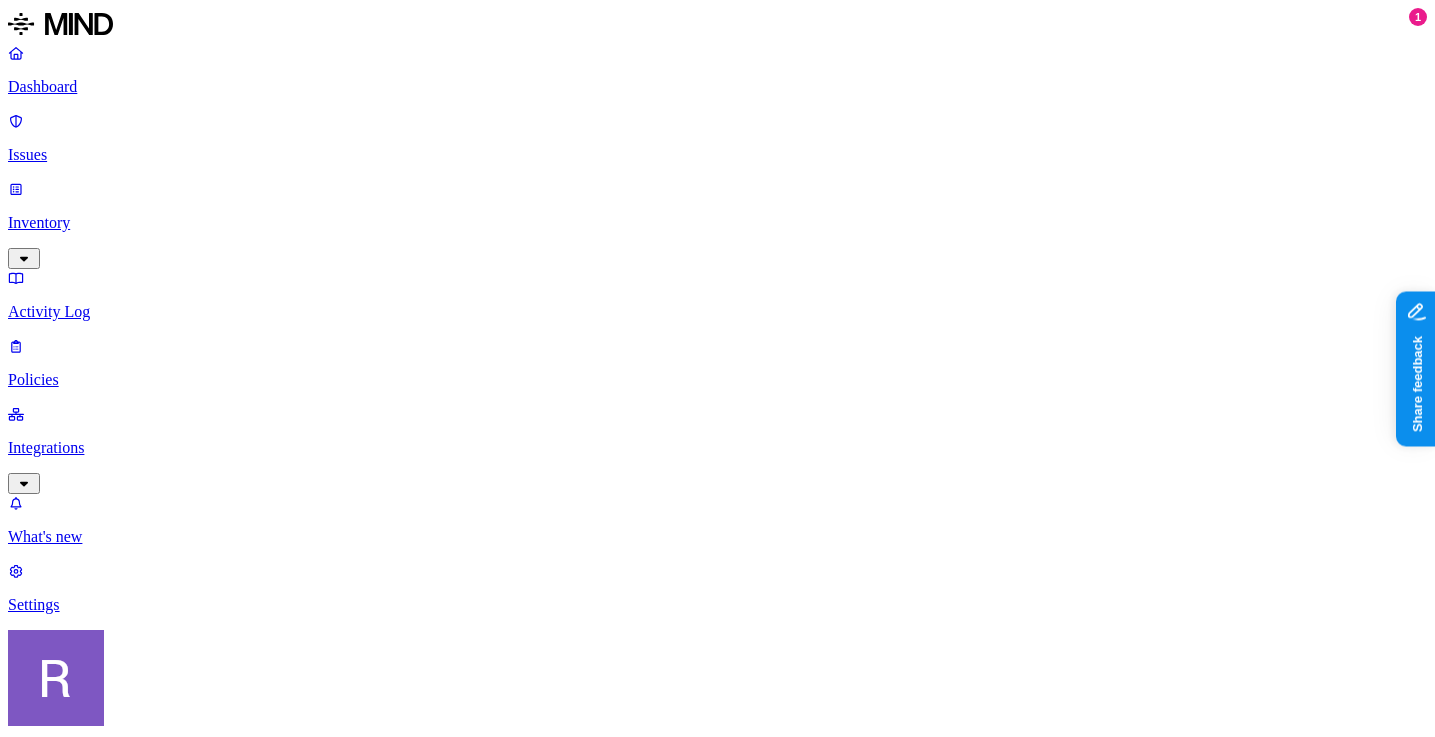 click on "Add Exception" at bounding box center (67, 1949) 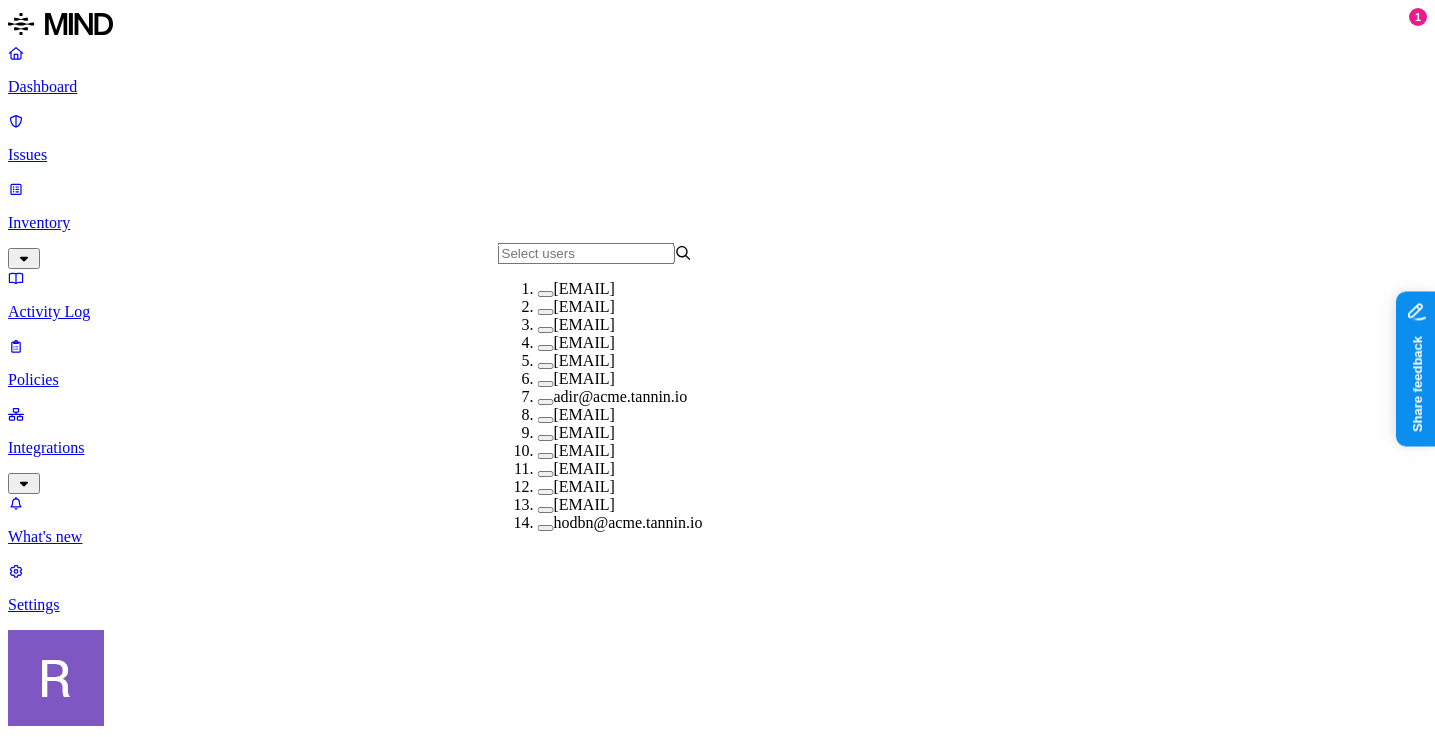 scroll, scrollTop: 79, scrollLeft: 0, axis: vertical 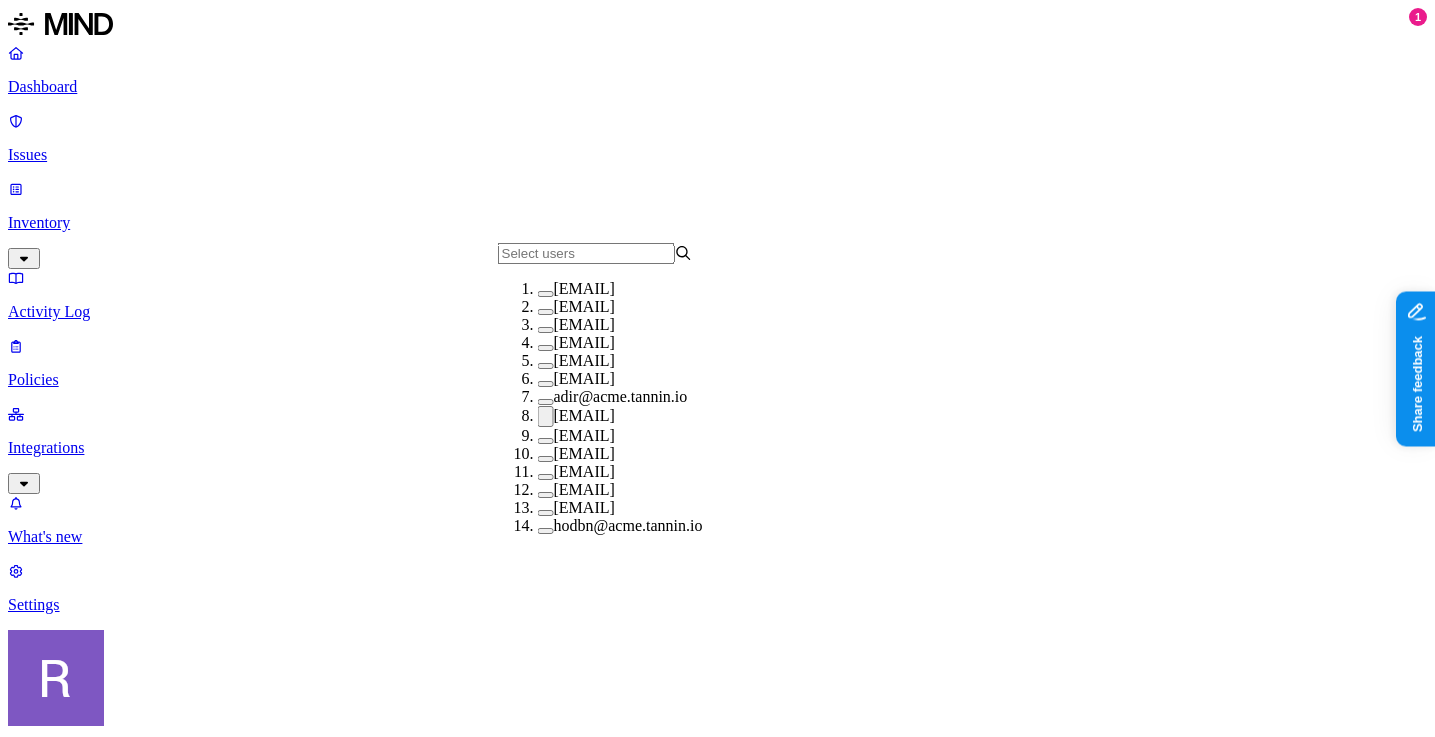 click on "Dashboard Issues Inventory Activity Log Policies Integrations What's new 1 Settings [FIRST] [LAST] ACME New policy Policy name   Severity Select severity Low Medium High Critical   Description (Optional) Policy type Exfiltration Prevent sensitive data uploads Endpoint Exposure Detect sensitive data exposure Cloud Condition Define the data attributes, exfiltration destinations, and users that should trigger the policy.  By default, the policy will be triggered by any data uploaded to any destination by any user. For more details on condition guidelines, please refer to the   documentation DATA Any ORIGIN Anywhere TRANSFER TO Anywhere BY USER Anyone Action Default action Default action for all users and groups who violate the policy. Block with override BlockDeny all uploads. Block with overrideDeny all uploads with an option to upload anyway. MonitorAllow uploads and create a new issue. AllowAllow all uploads. Exceptions Add Exception [EMAIL] Block BlockDeny all uploads. Method" at bounding box center (717, 1180) 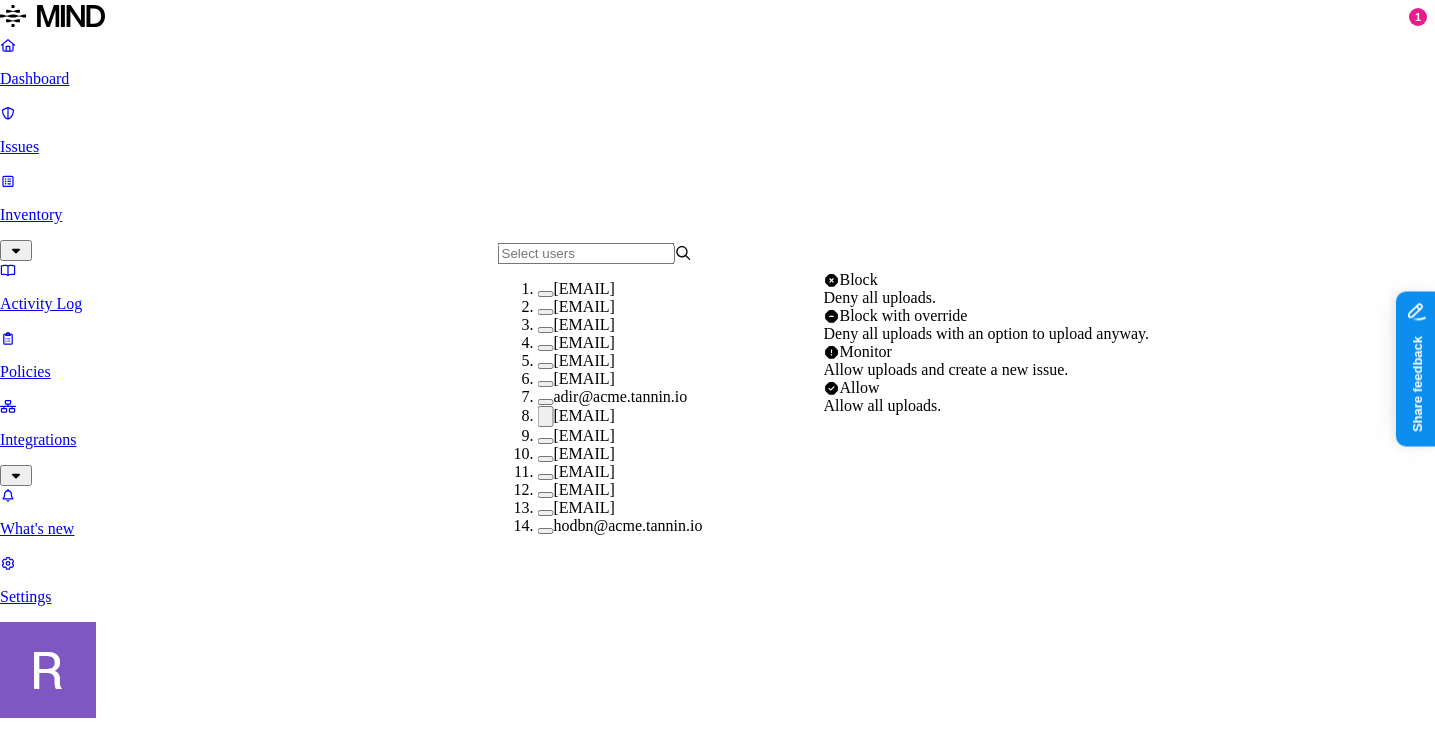select on "1" 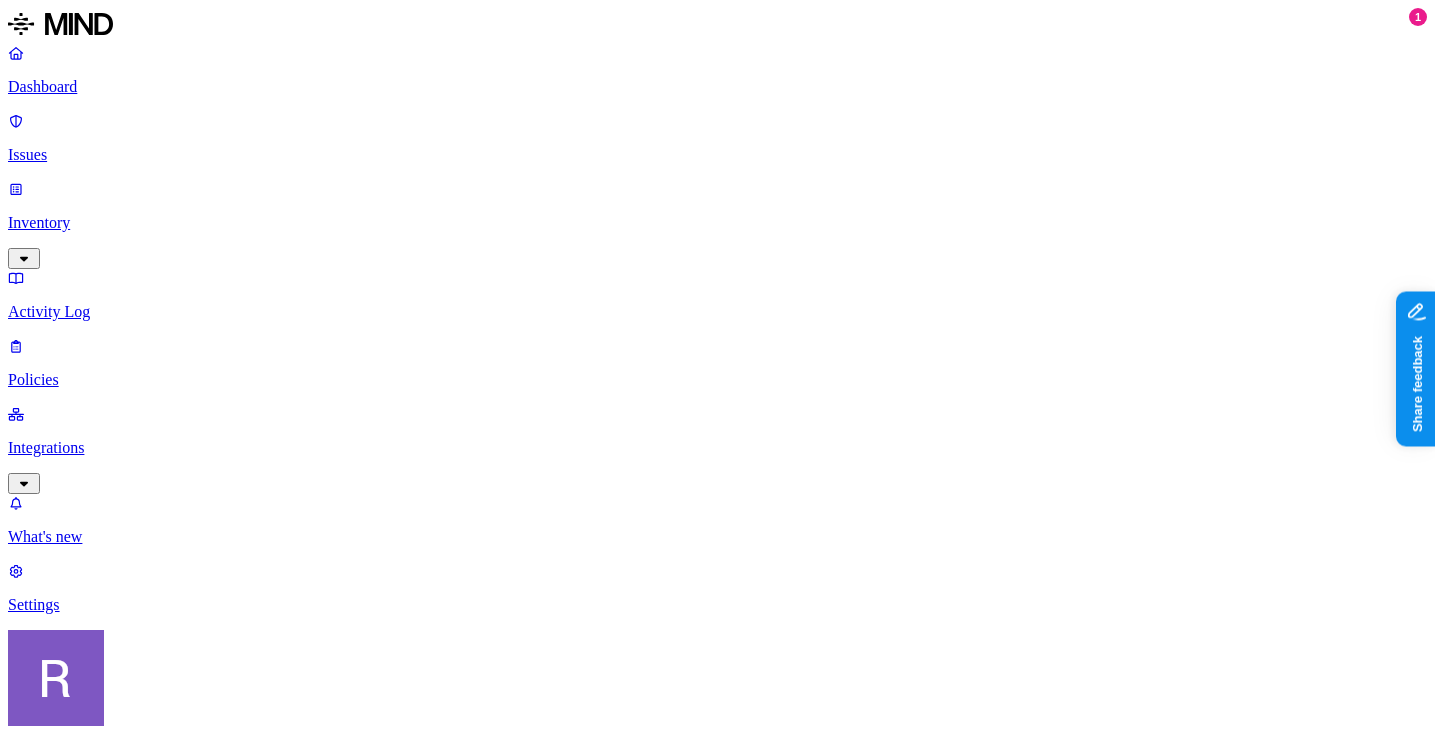 scroll, scrollTop: 0, scrollLeft: 0, axis: both 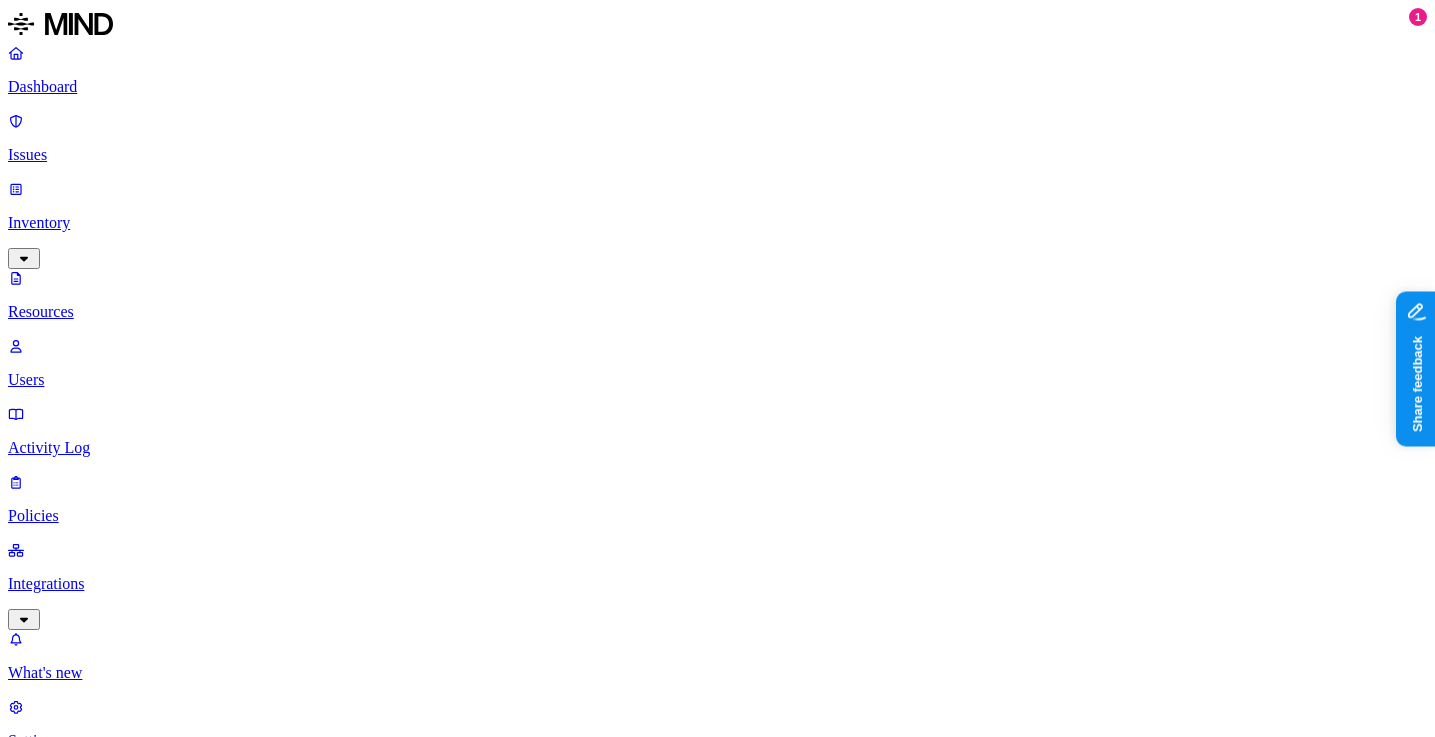 click on "Classification" at bounding box center (194, 1069) 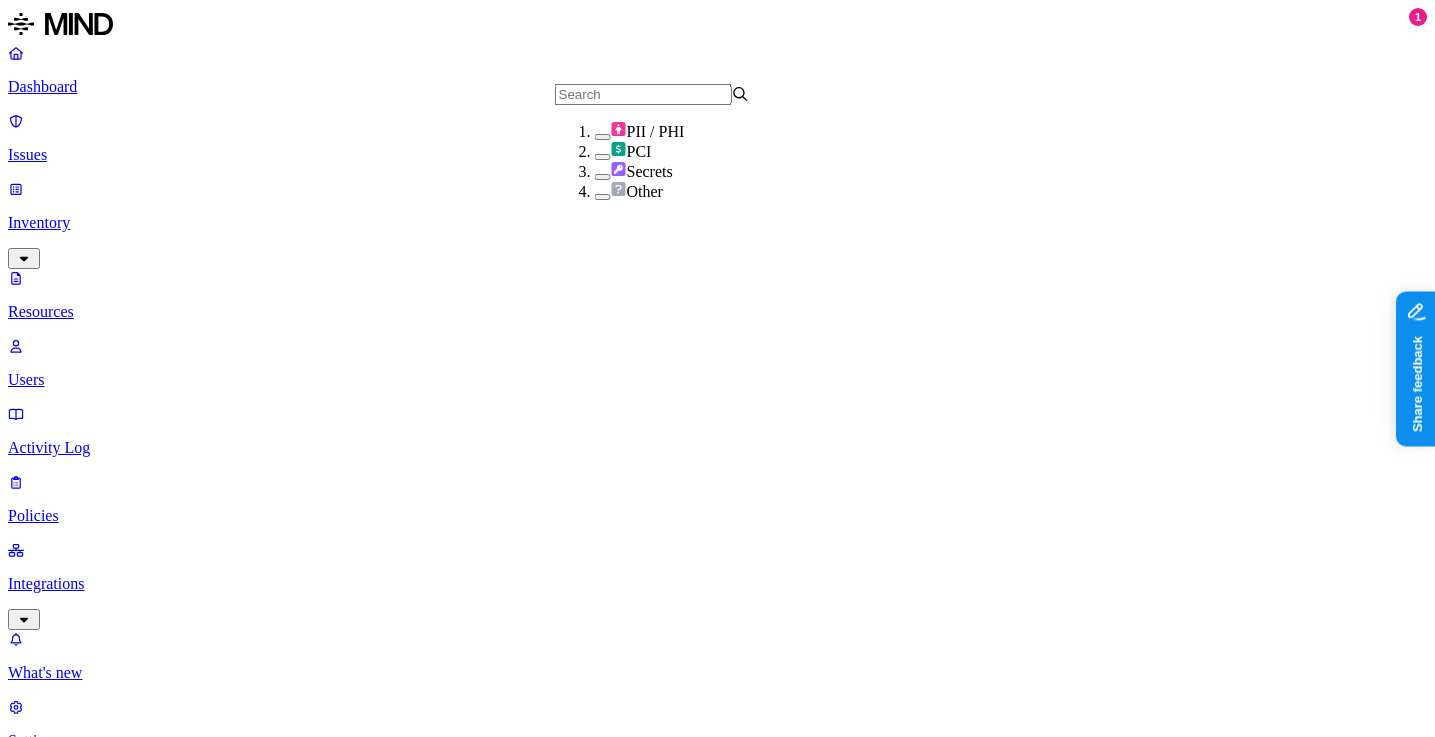 click on "Category" at bounding box center (292, 1069) 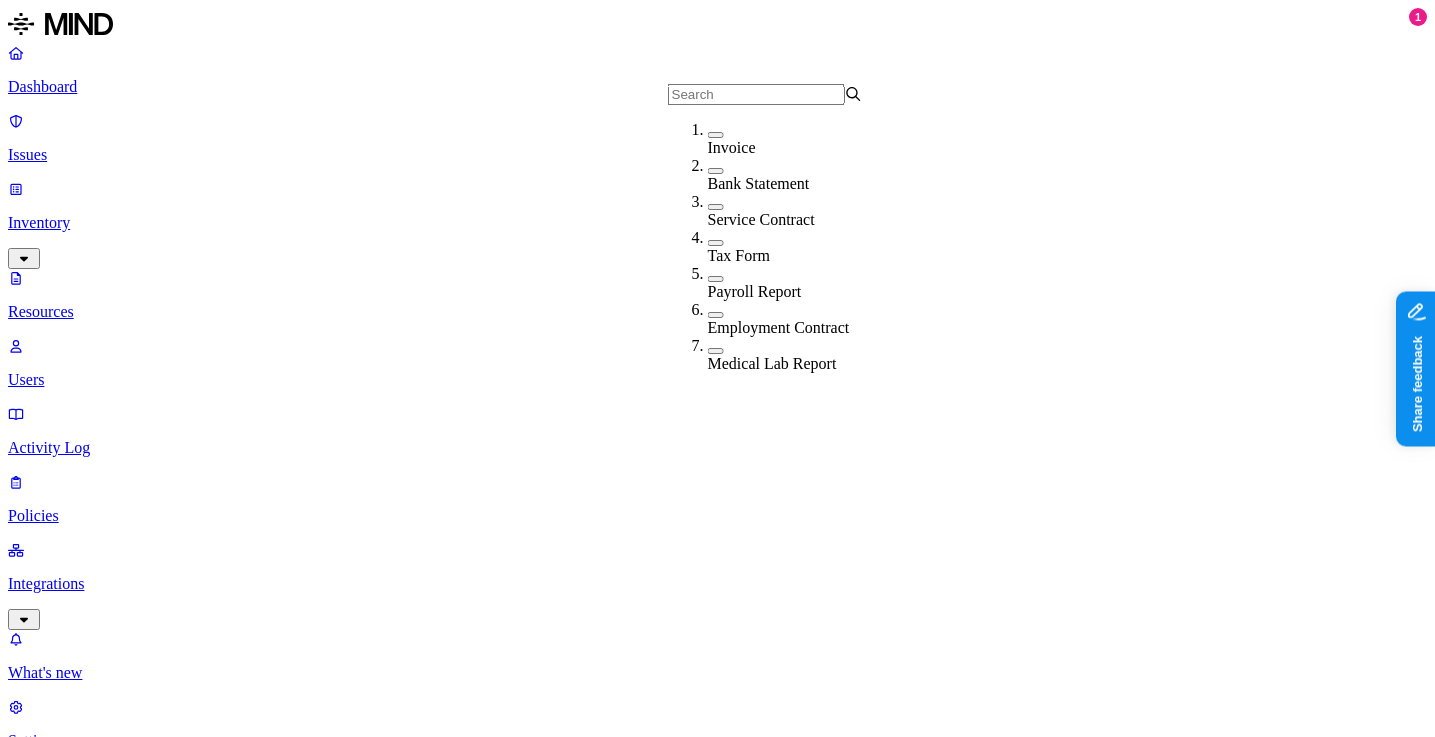 click on "Data types" at bounding box center [382, 1069] 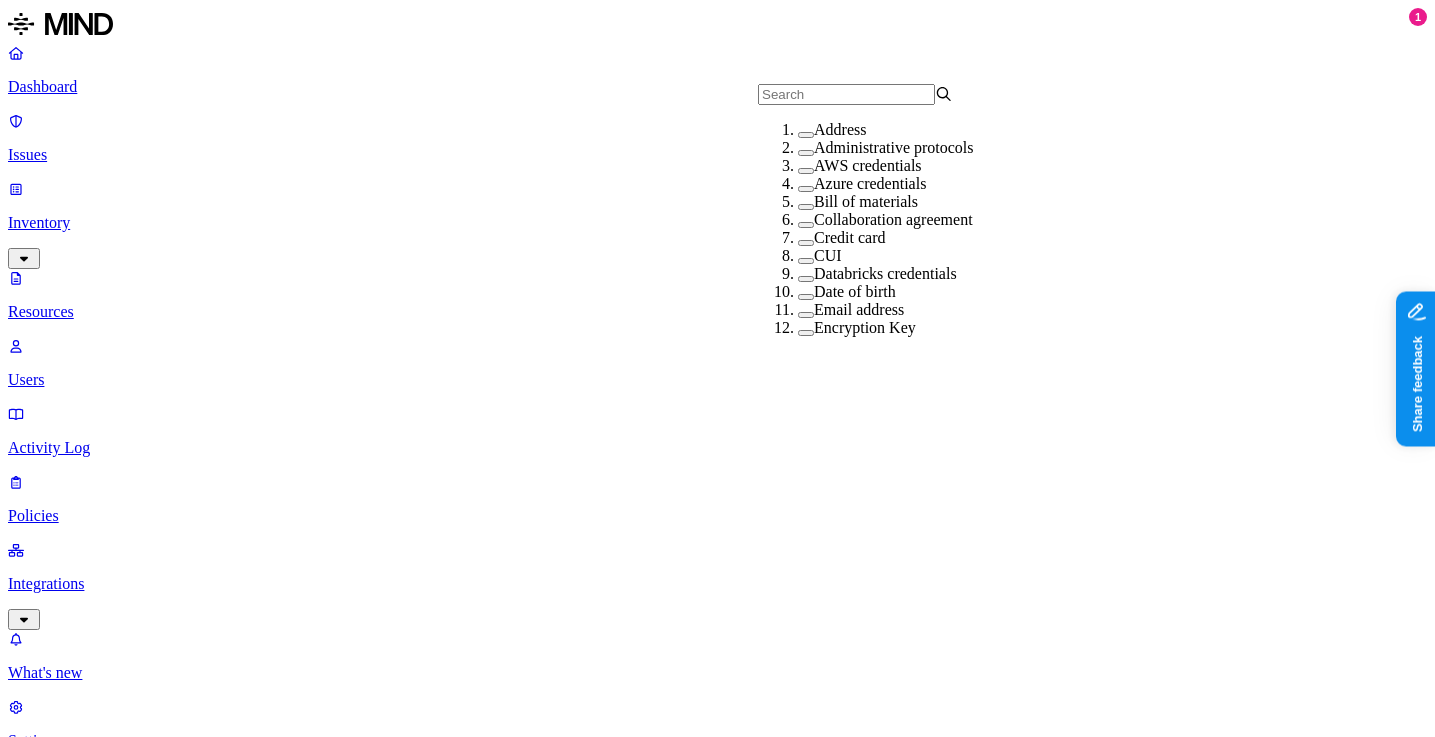 click on "Labels" at bounding box center (463, 1069) 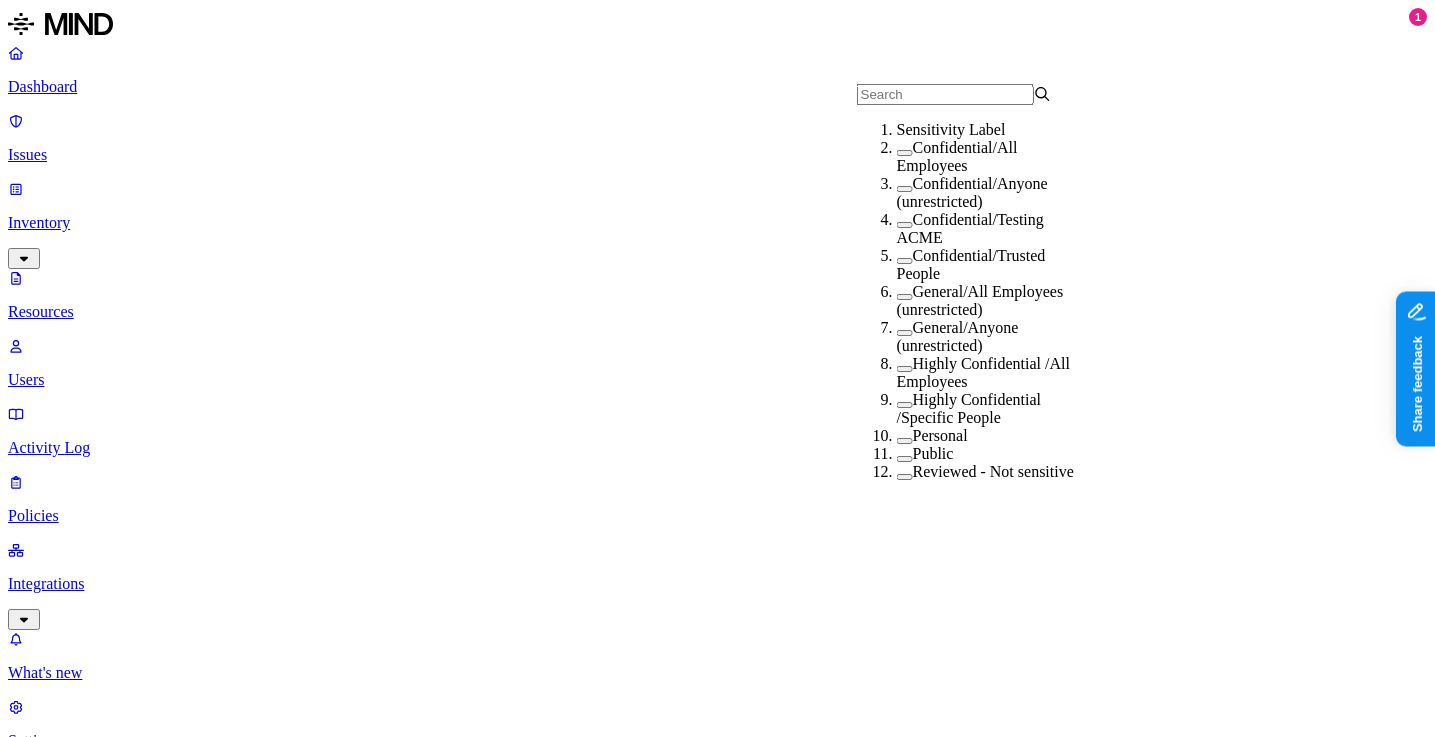 click on "Issues" at bounding box center (717, 155) 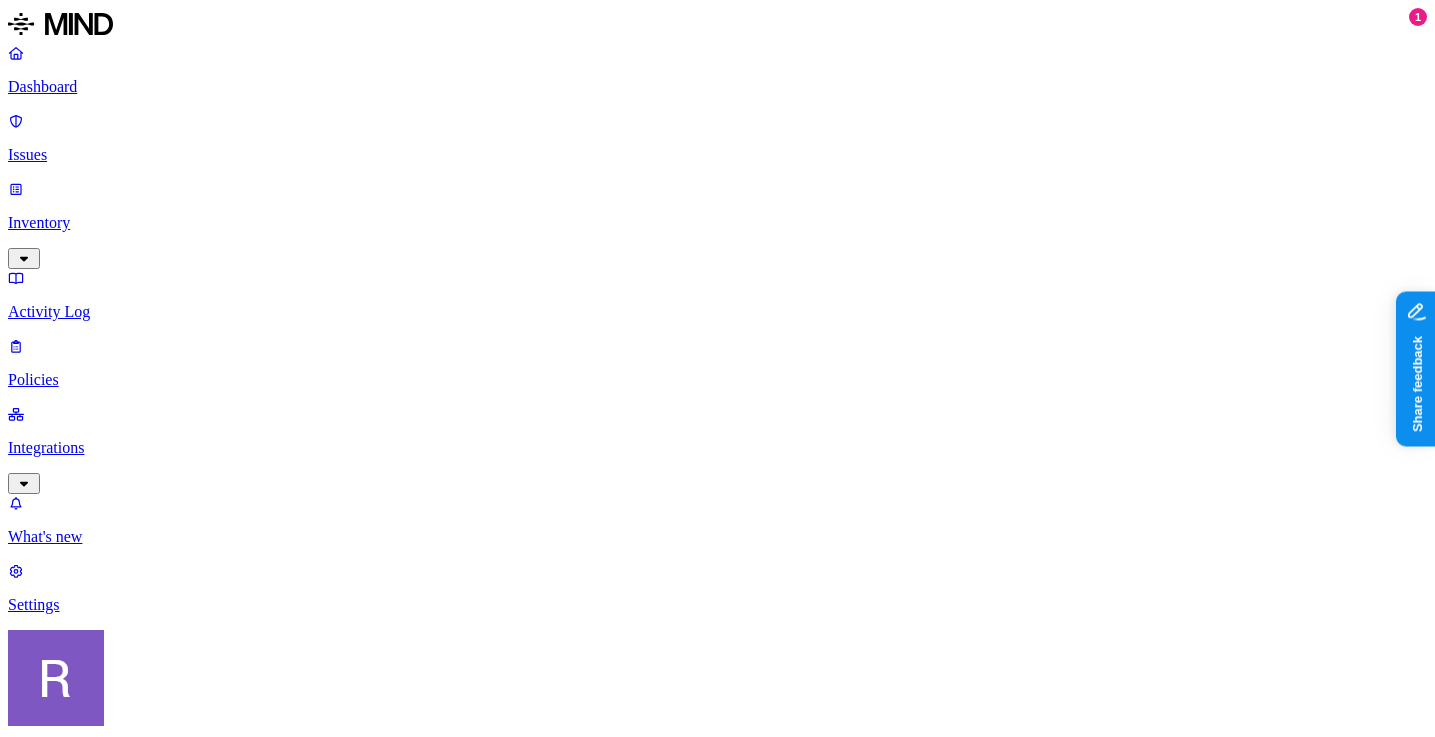 click on "Policy" at bounding box center [41, 937] 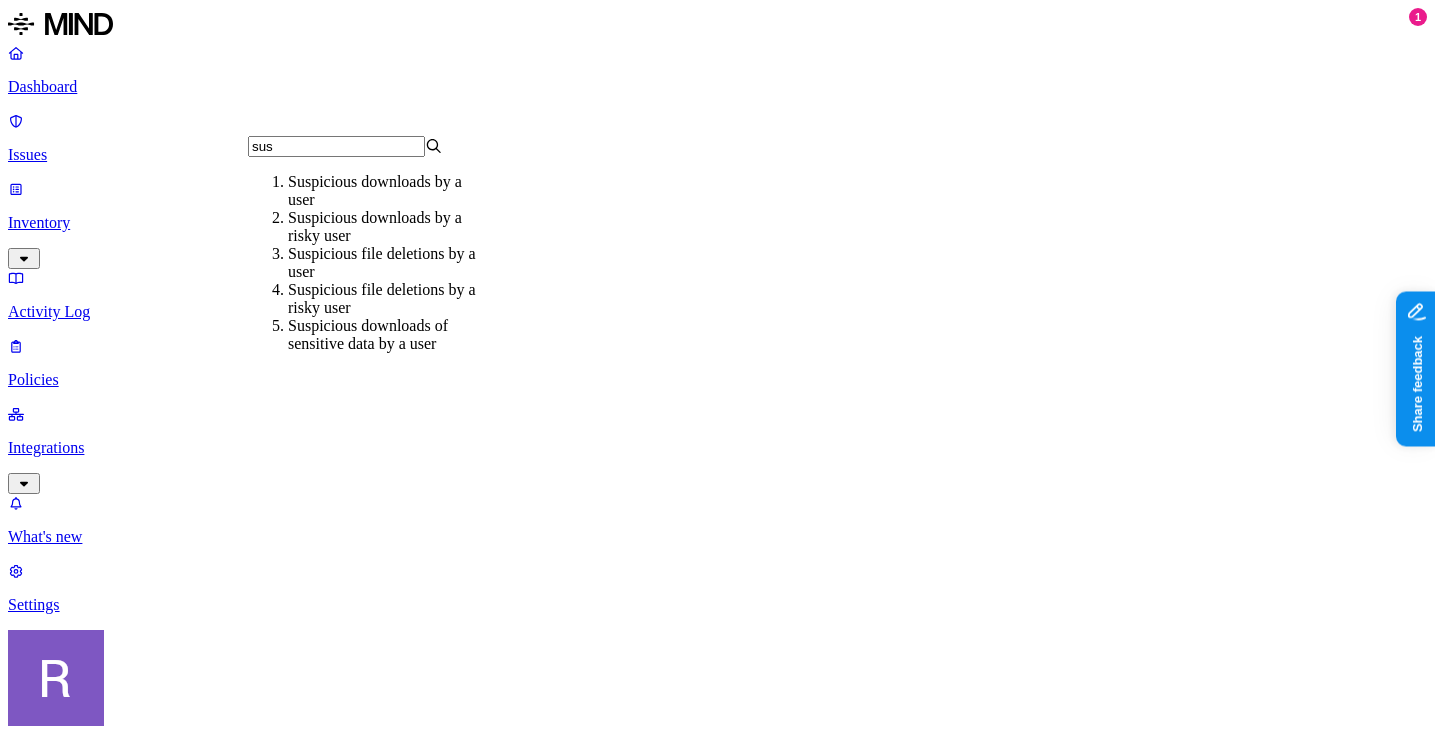 type on "sus" 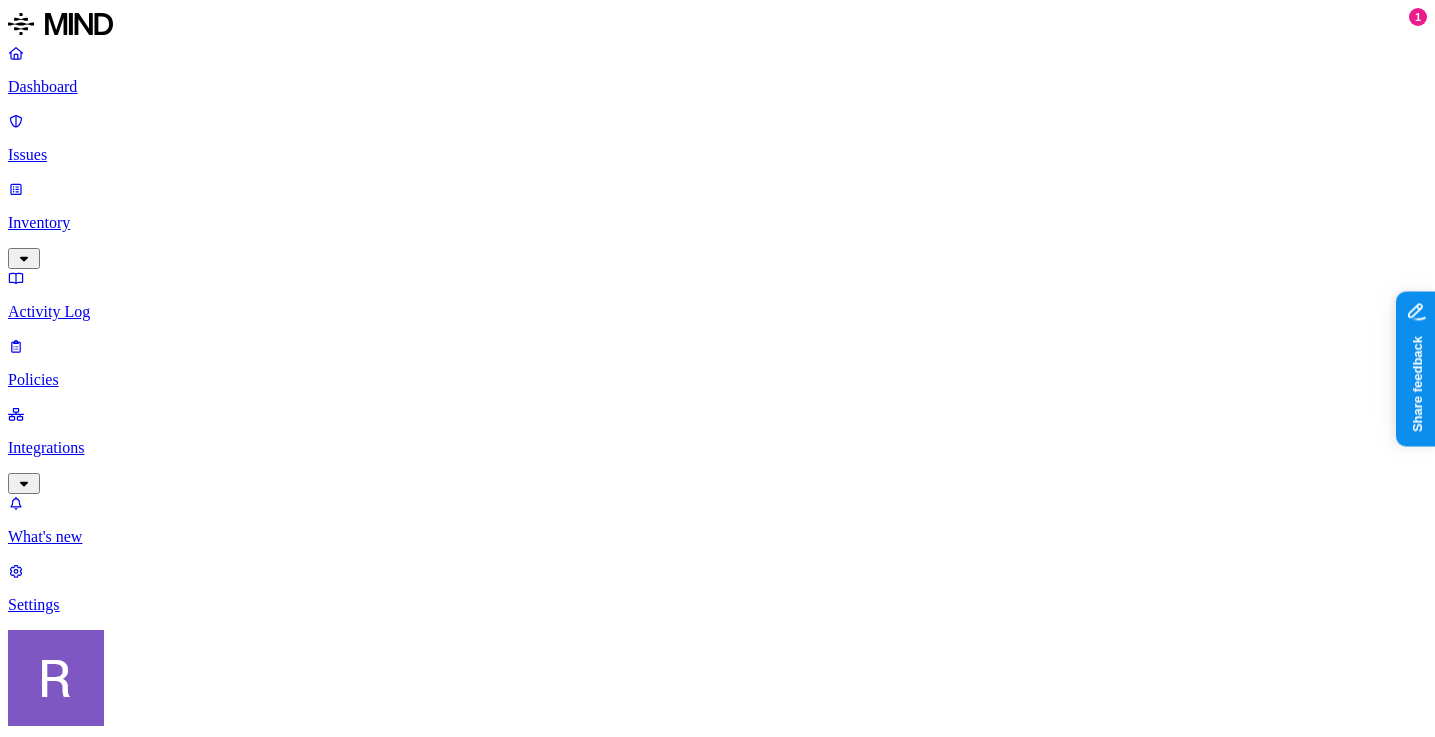click on "–" at bounding box center (559, 1168) 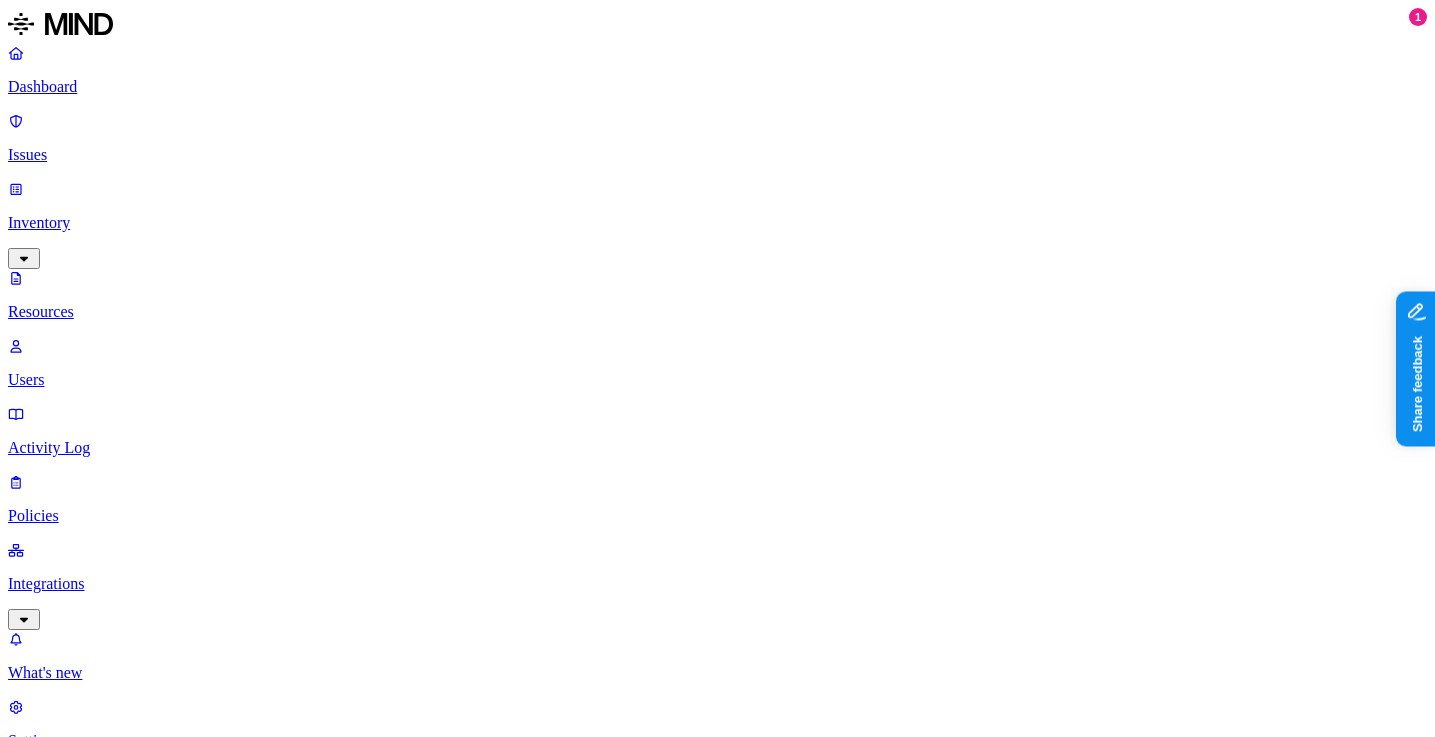 click on "Classification" at bounding box center (194, 1069) 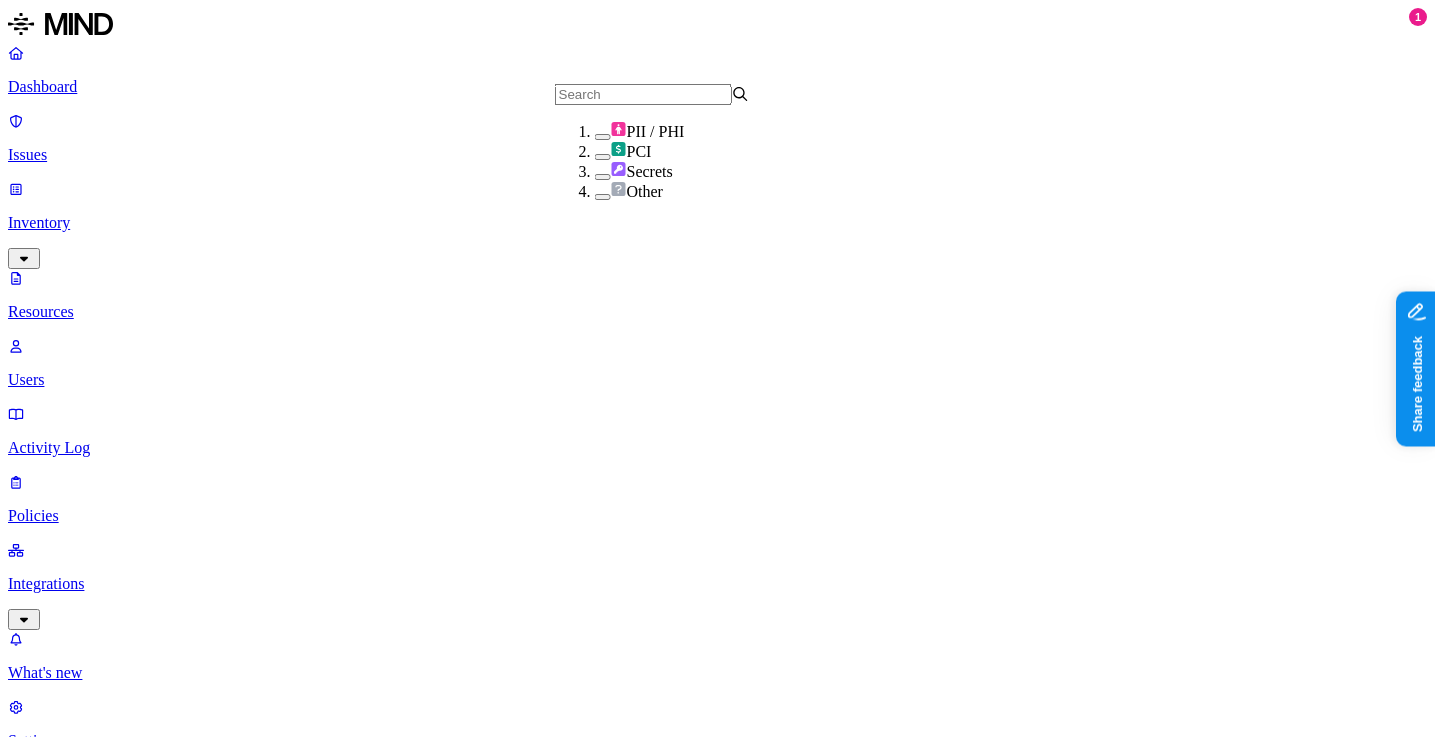 click on "Category" at bounding box center (292, 1069) 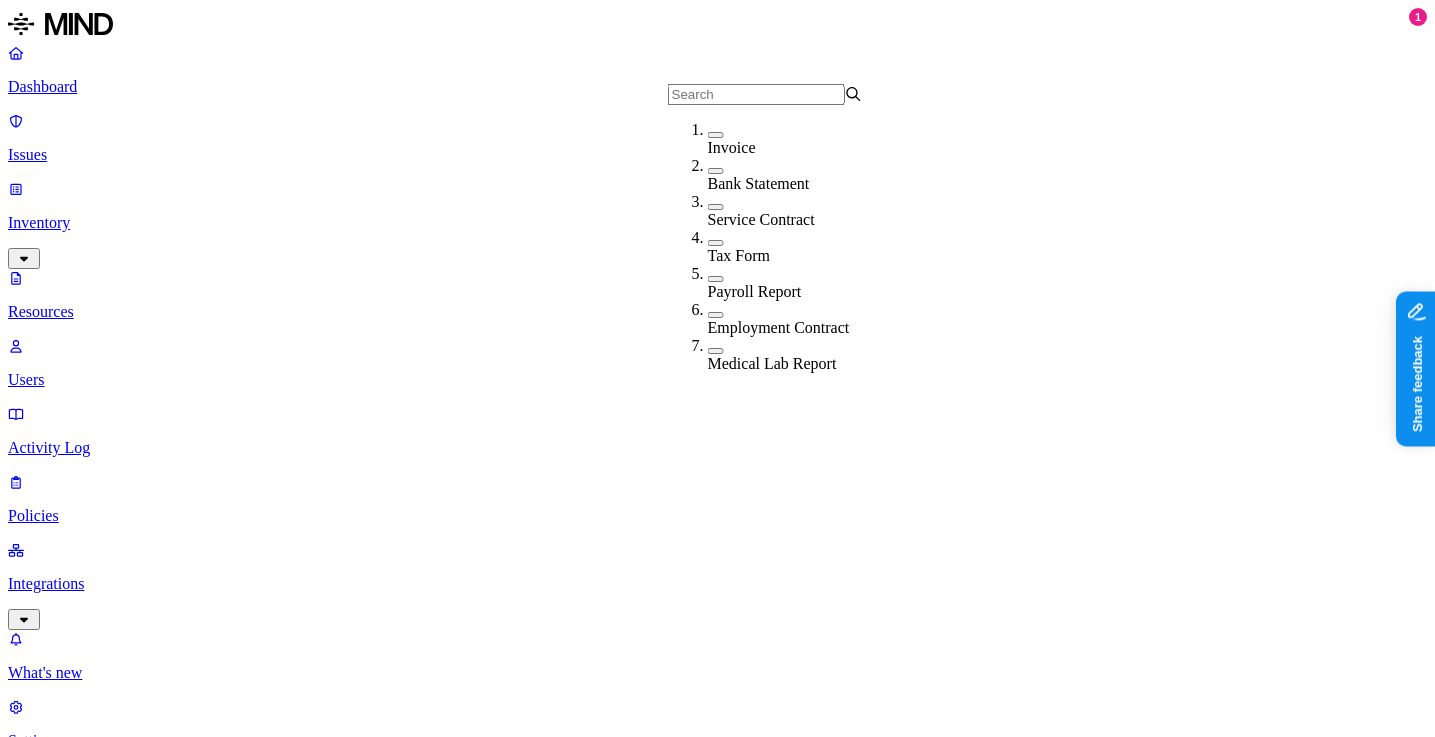 click on "Data types" at bounding box center [382, 1069] 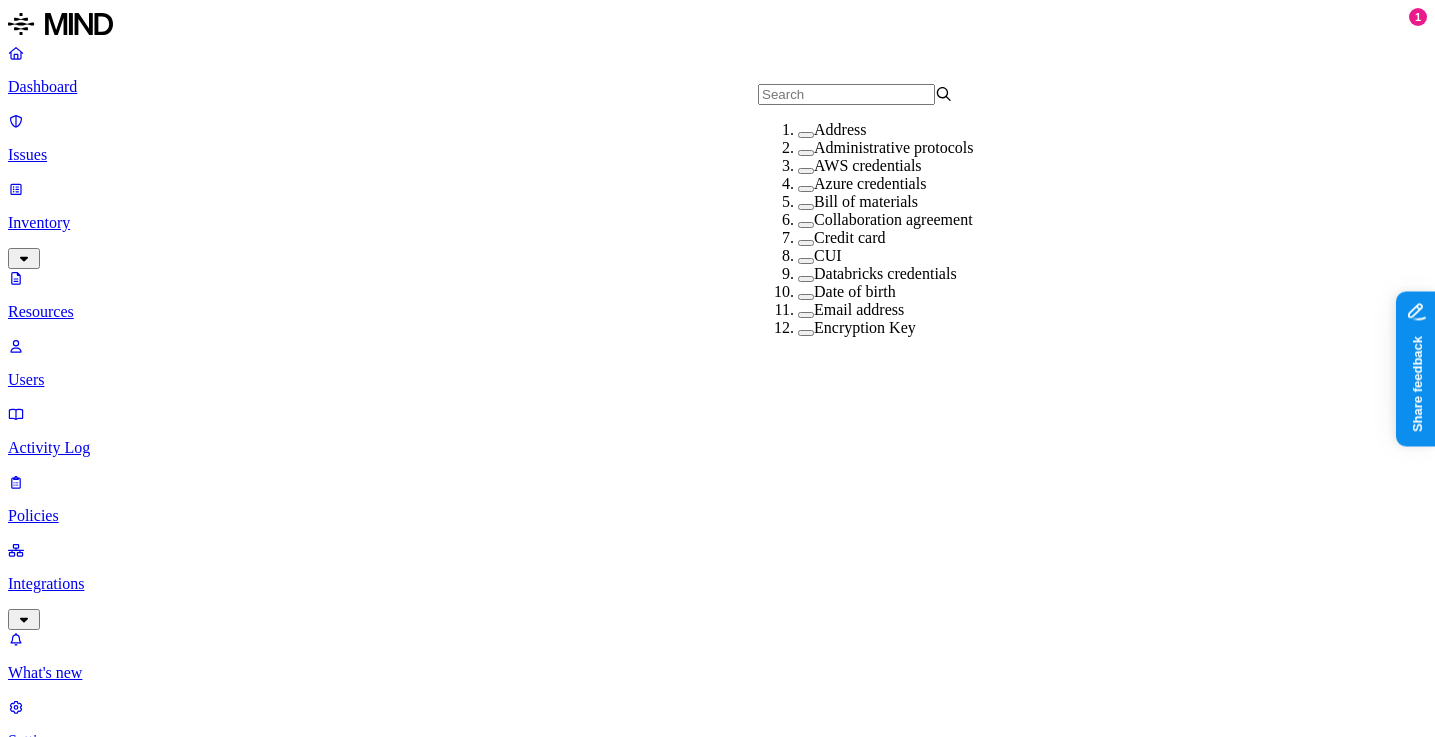 click on "AWS credentials" at bounding box center [868, 165] 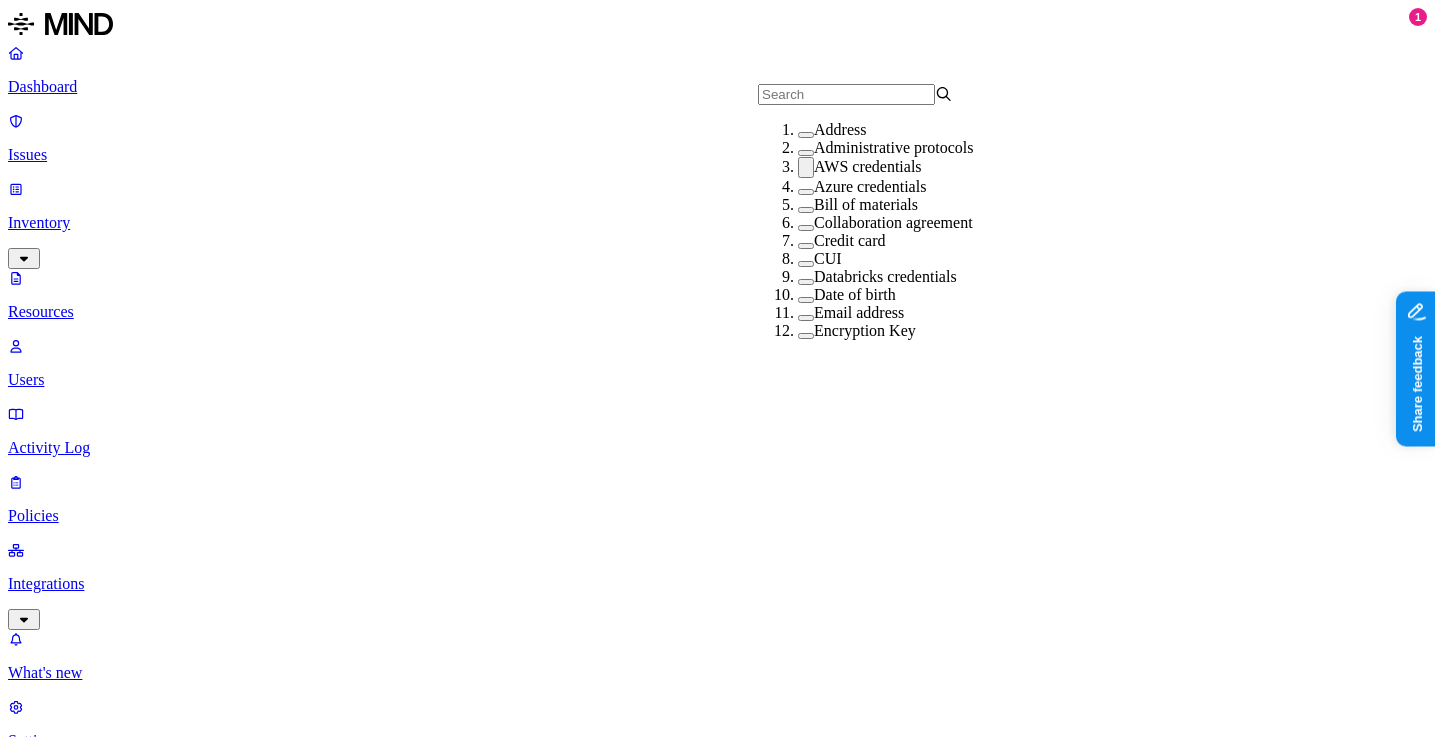 click on "Secrets 1" at bounding box center (2711, 14329) 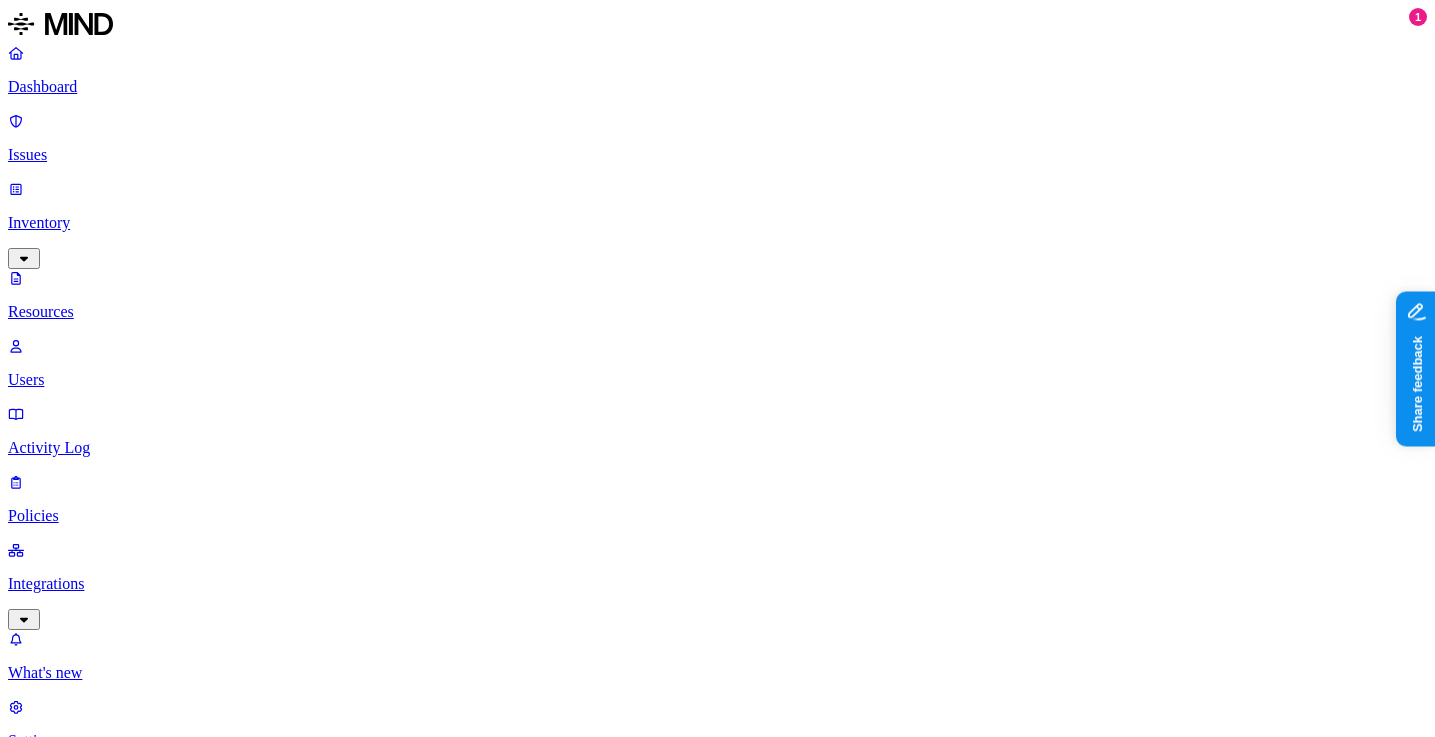 scroll, scrollTop: 95, scrollLeft: 0, axis: vertical 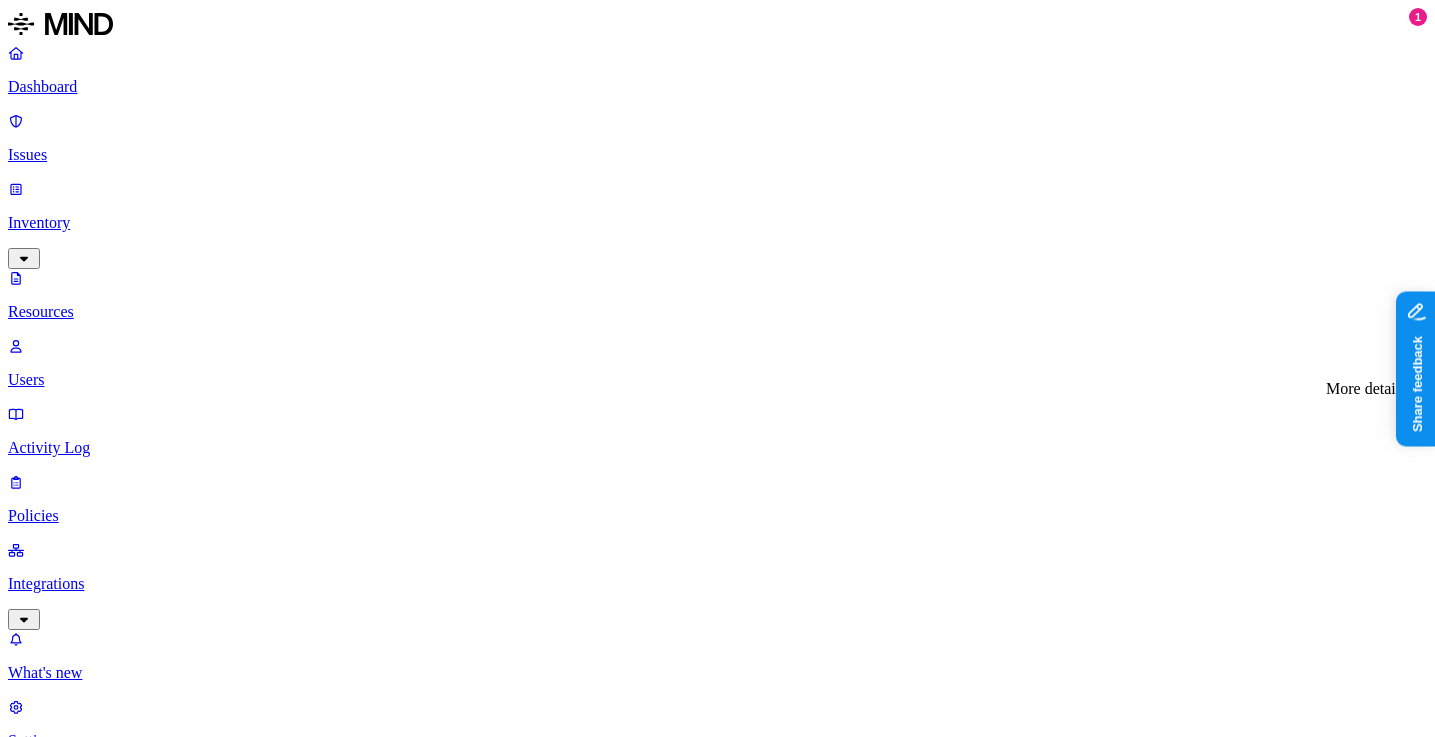 click 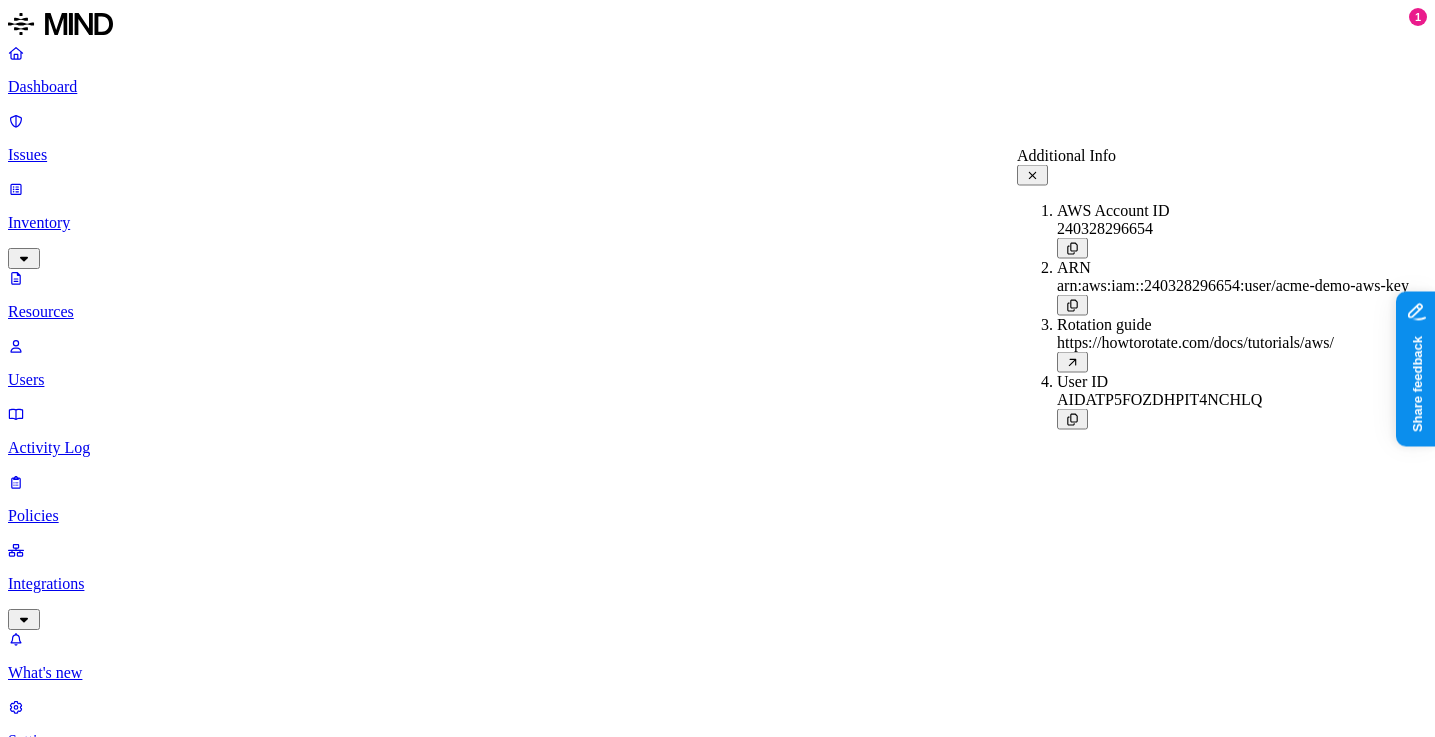 click 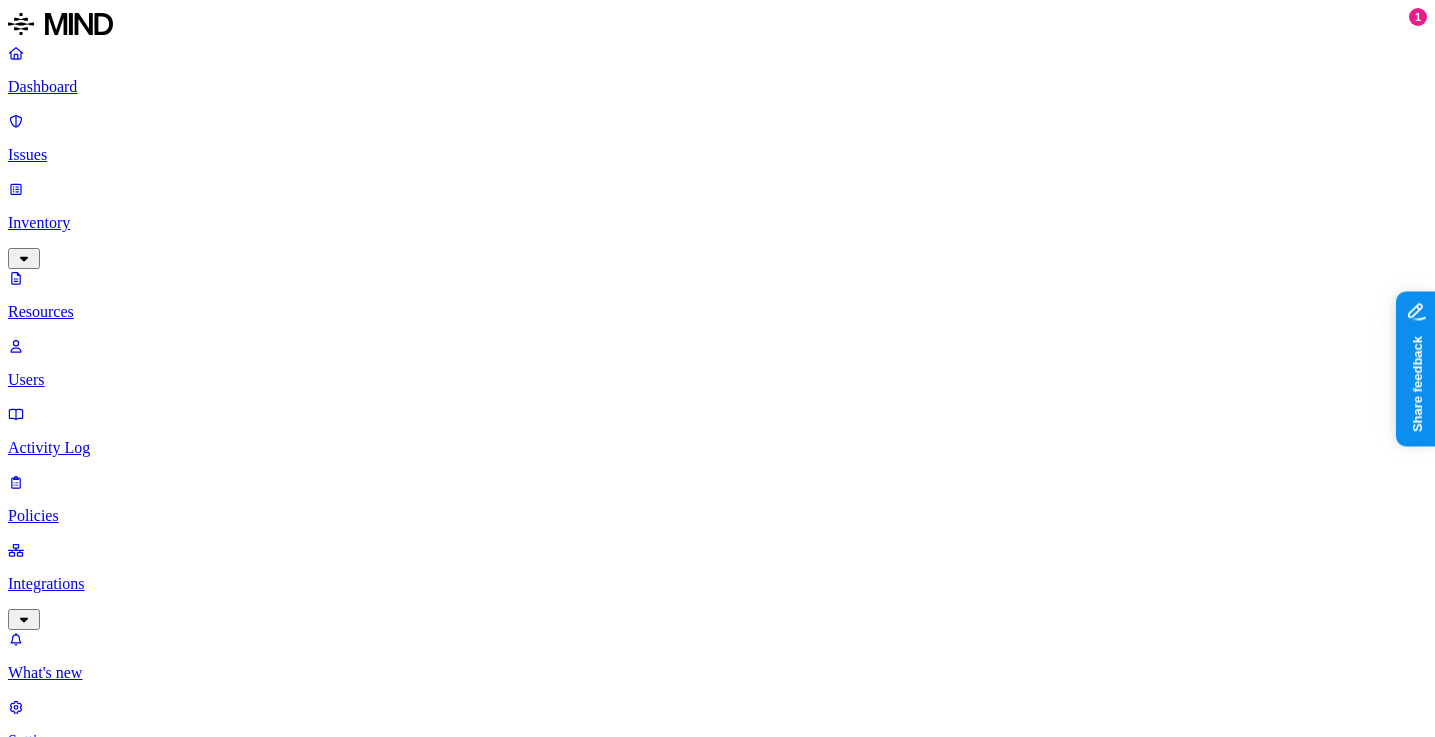 click 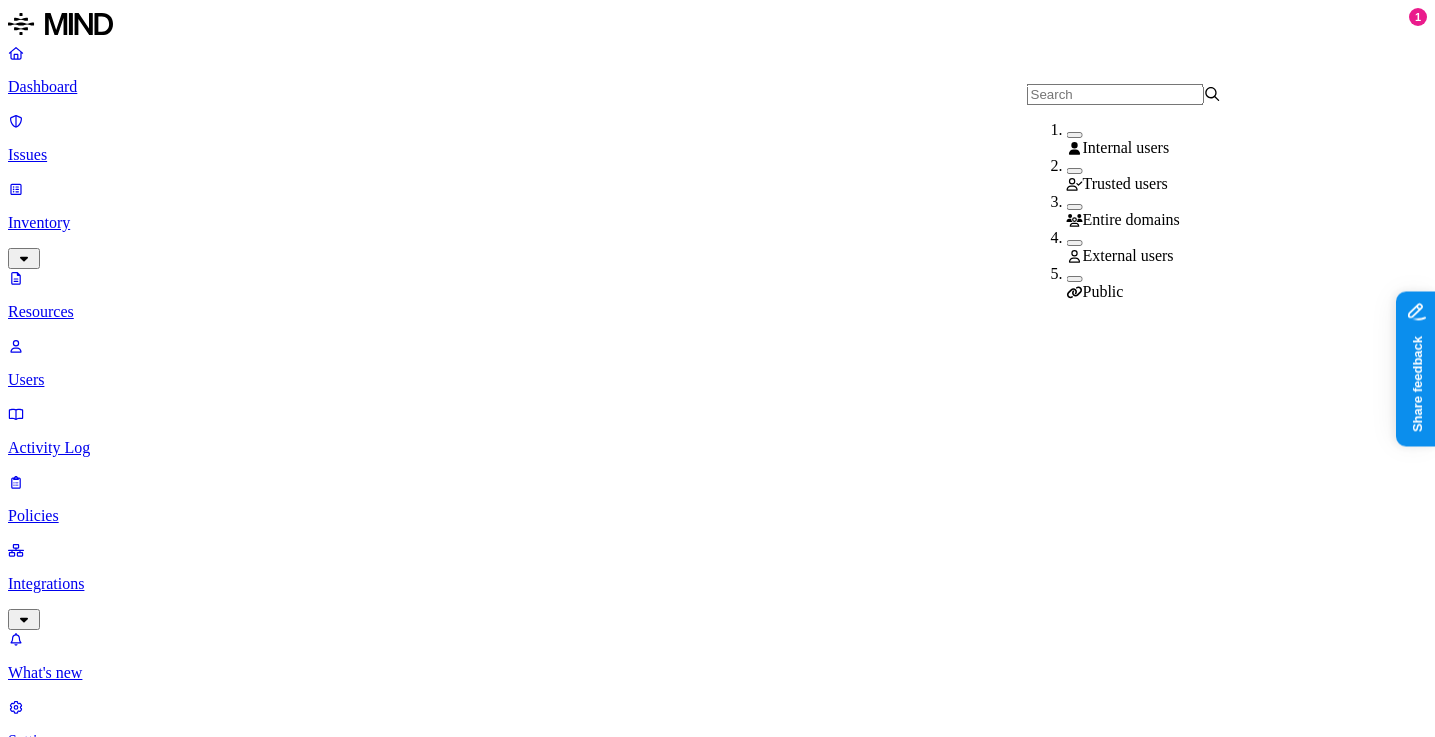 click 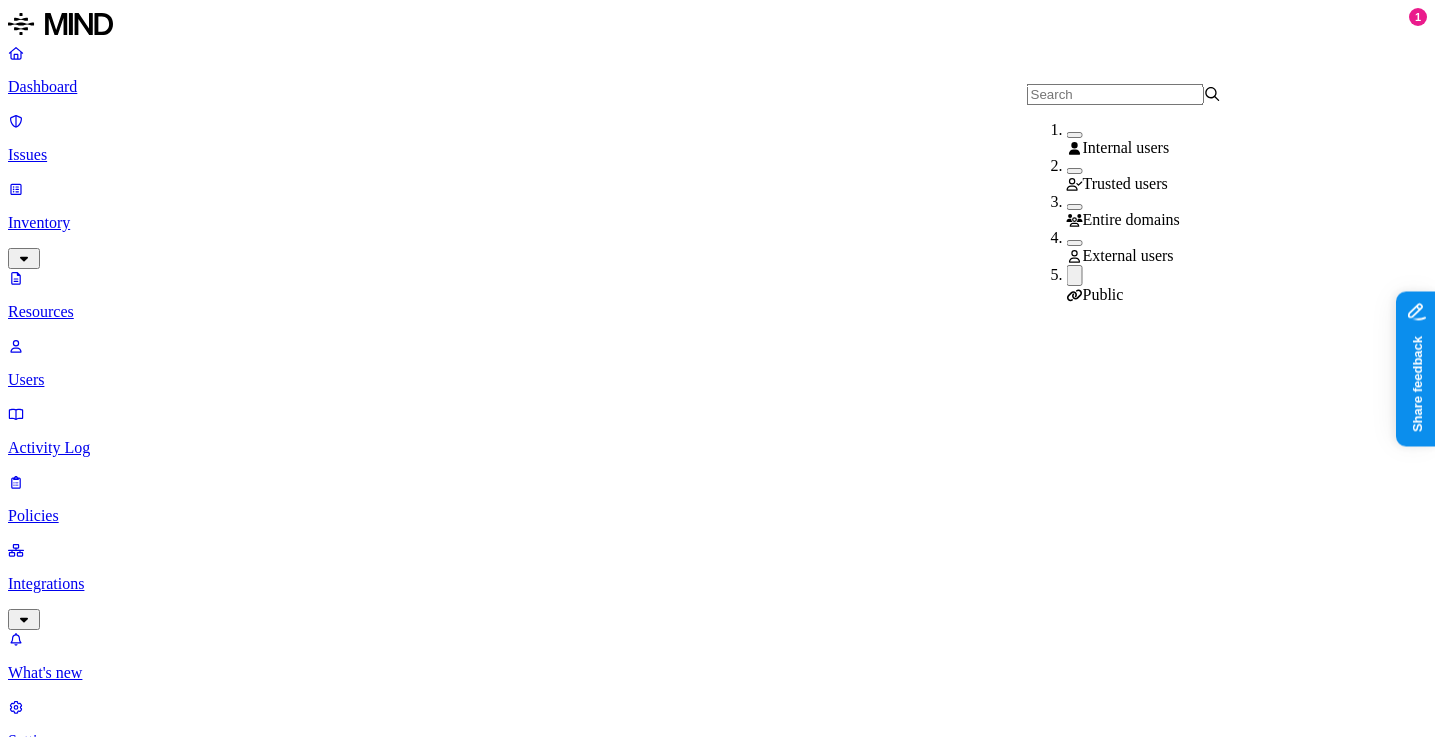 click on "Secrets 1" at bounding box center (450, 1813) 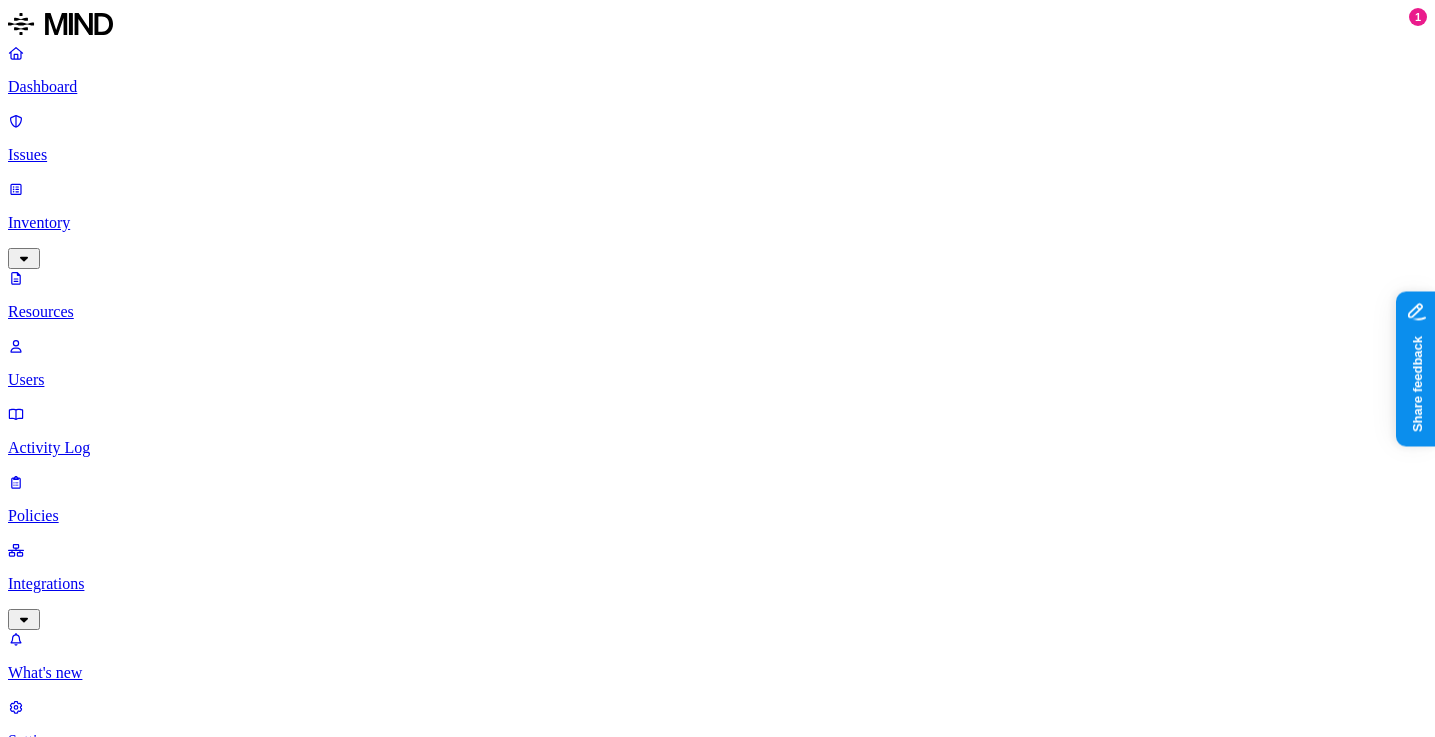 scroll, scrollTop: 751, scrollLeft: 0, axis: vertical 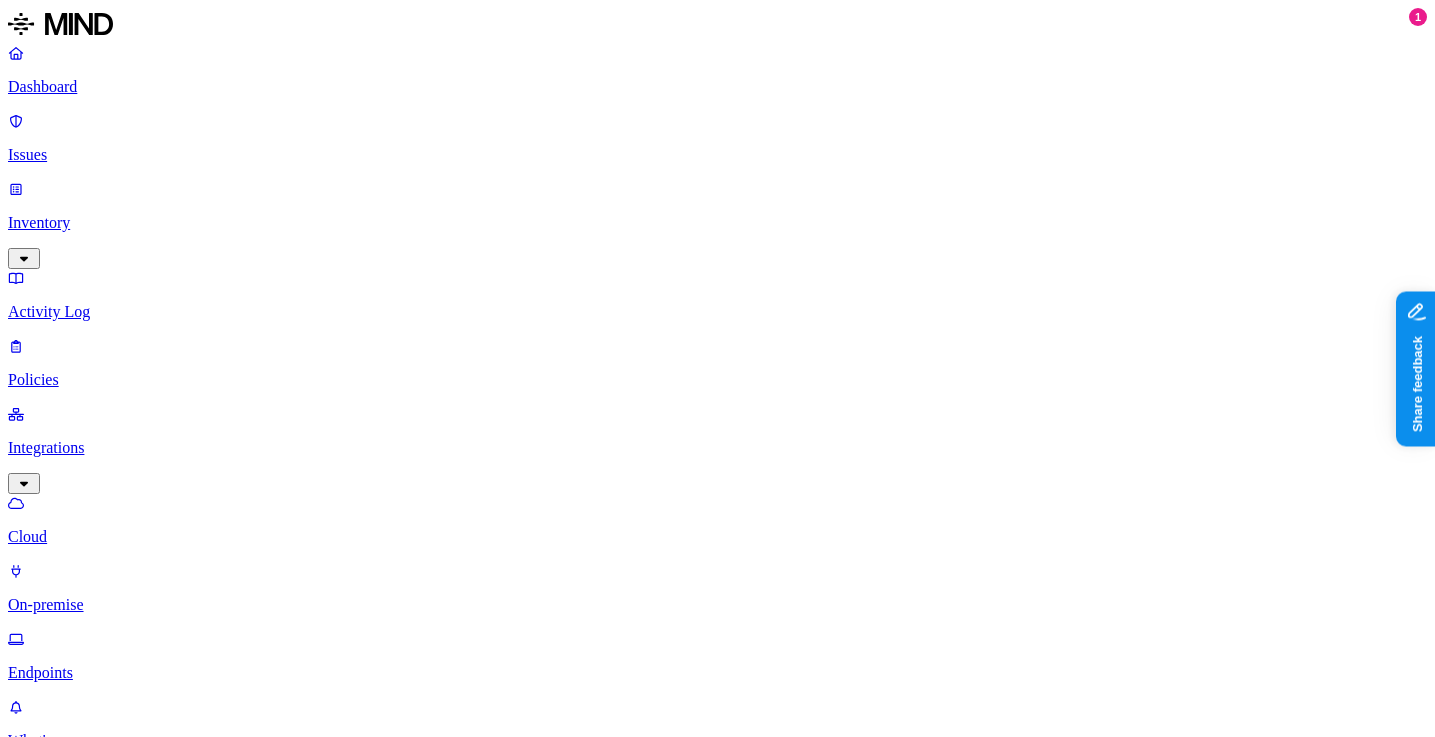 click on "Add Integration" at bounding box center (68, 1116) 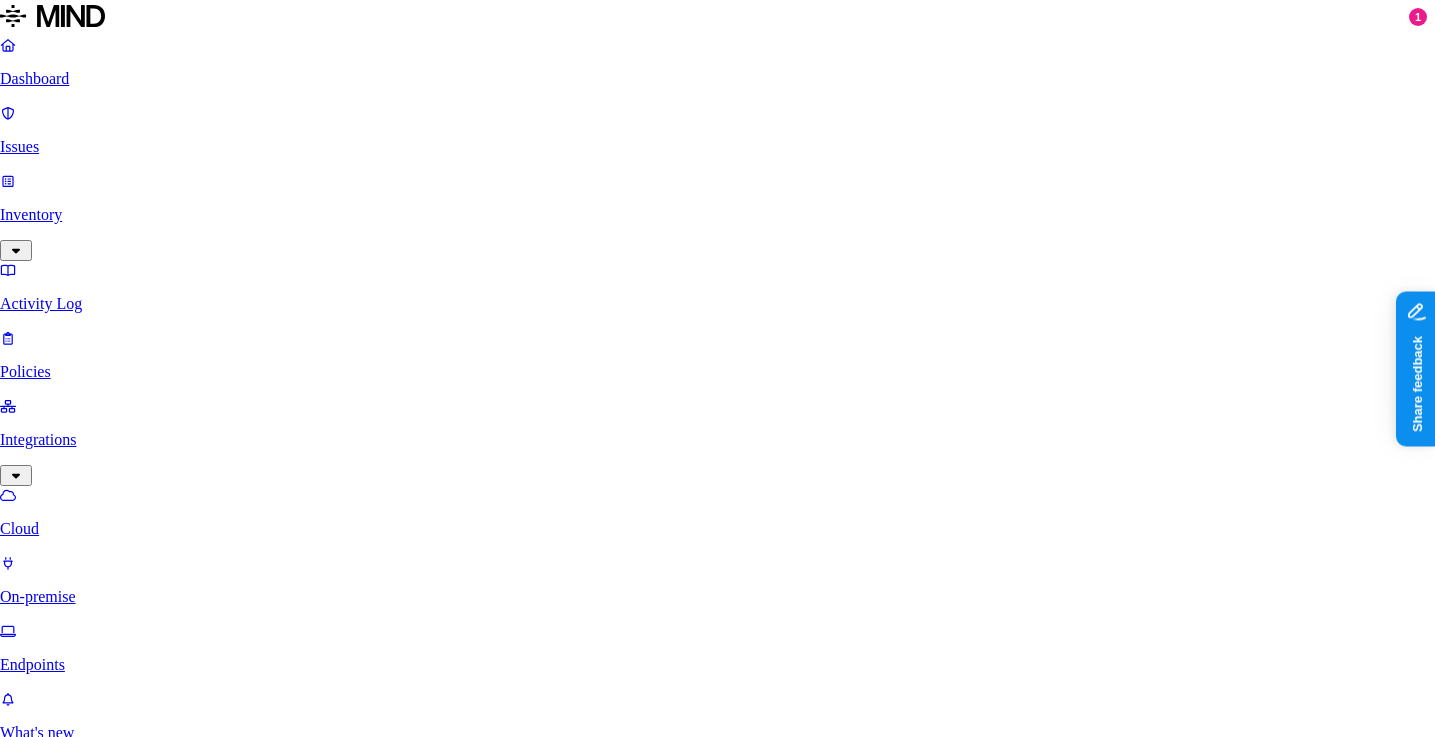 scroll, scrollTop: 123, scrollLeft: 0, axis: vertical 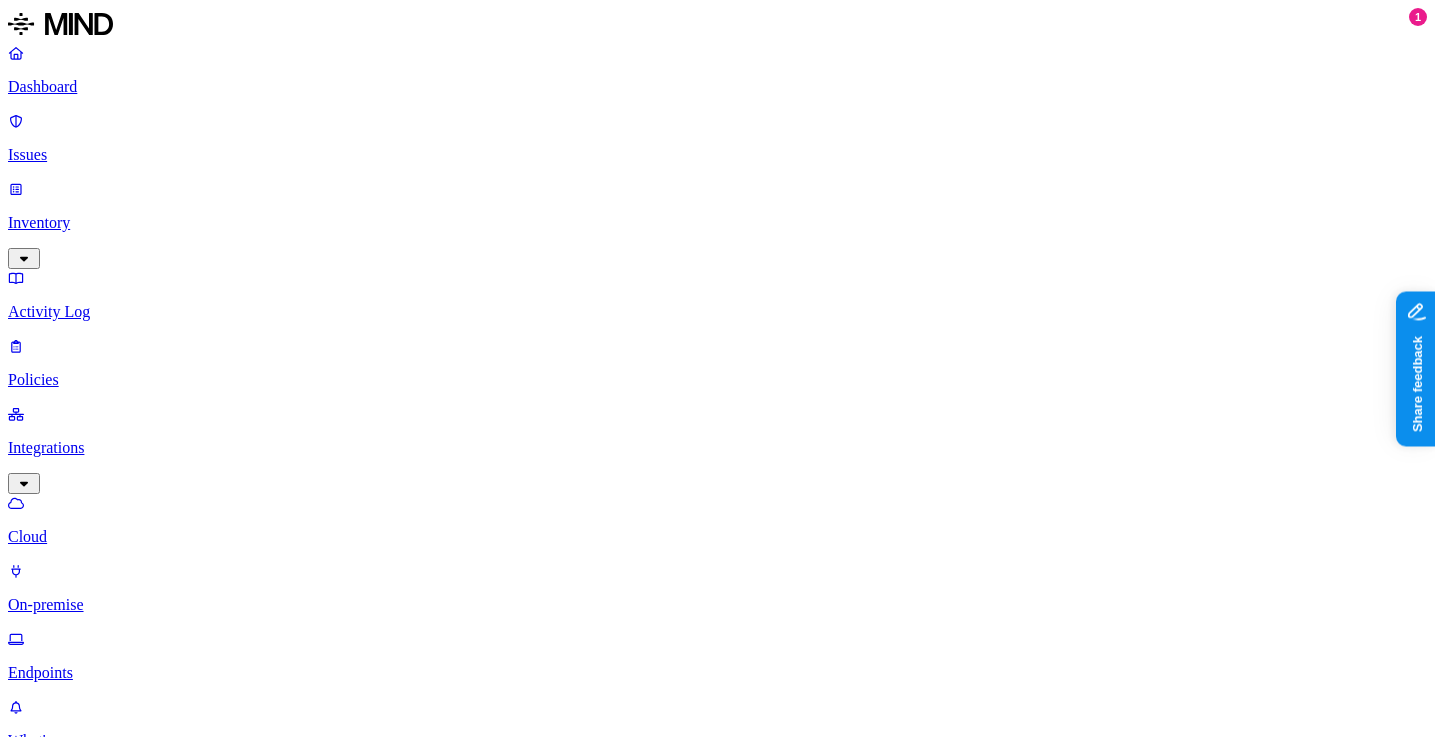 click on "Issues" at bounding box center (717, 155) 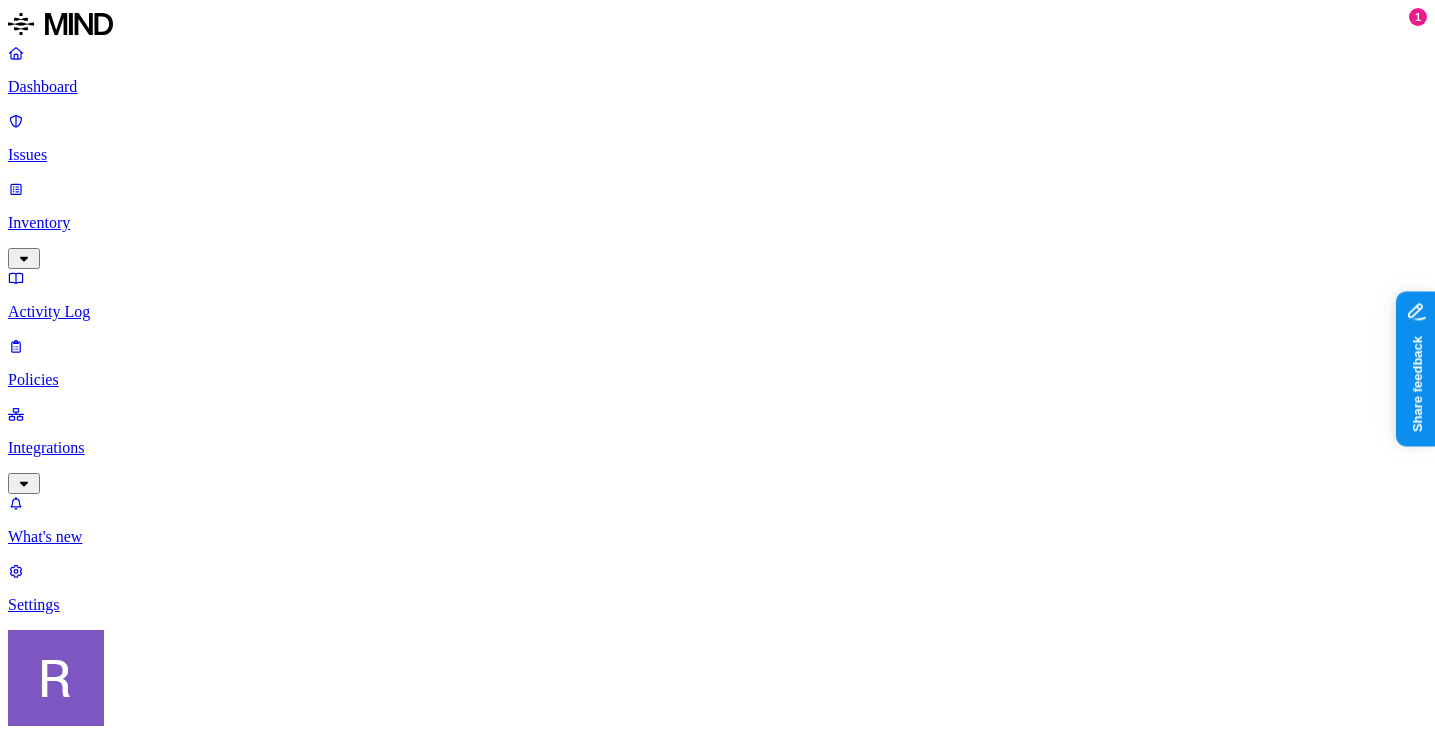 click on "Policies" at bounding box center [717, 380] 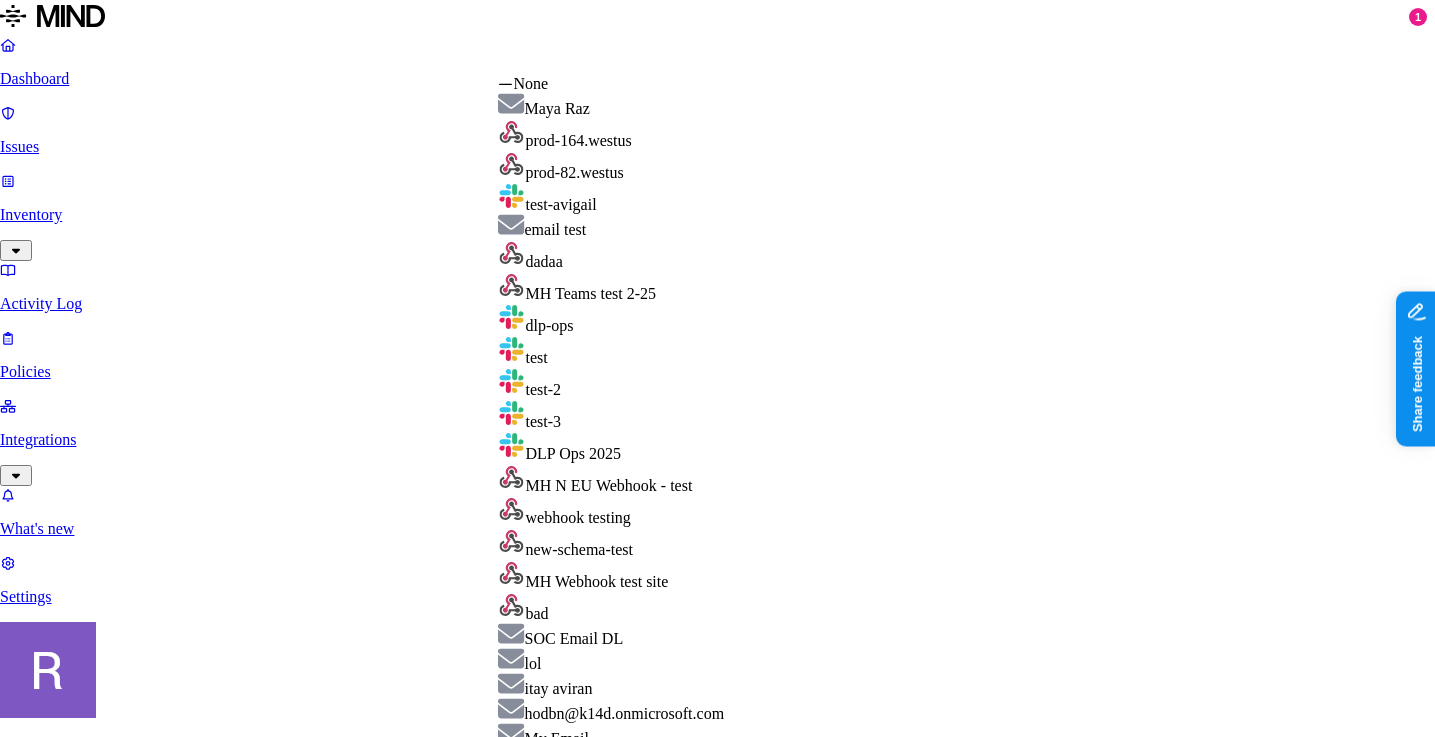 click on "Dashboard Issues Inventory Activity Log Policies Integrations What's new 1 Settings [FIRST] [LAST] ACME New policy Policy name   Severity Select severity Low Medium High Critical   Description (Optional) Policy type Exfiltration Prevent sensitive data uploads Endpoint Exposure Detect sensitive data exposure Cloud Condition Define the data attributes, exfiltration destinations, and users that should trigger the policy.  By default, the policy will be triggered by any data uploaded to any destination by any user. For more details on condition guidelines, please refer to the   documentation DATA Any ORIGIN Anywhere TRANSFER TO Anywhere BY USER Anyone Action Default action Default action for all users and groups who violate the policy. Block with override BlockDeny all uploads. Block with overrideDeny all uploads with an option to upload anyway. MonitorAllow uploads and create a new issue. AllowAllow all uploads. Exceptions Add Exception Notifications Method None None [FIRST] [LAST] prod-164.westus dadaa bad" at bounding box center [717, 1098] 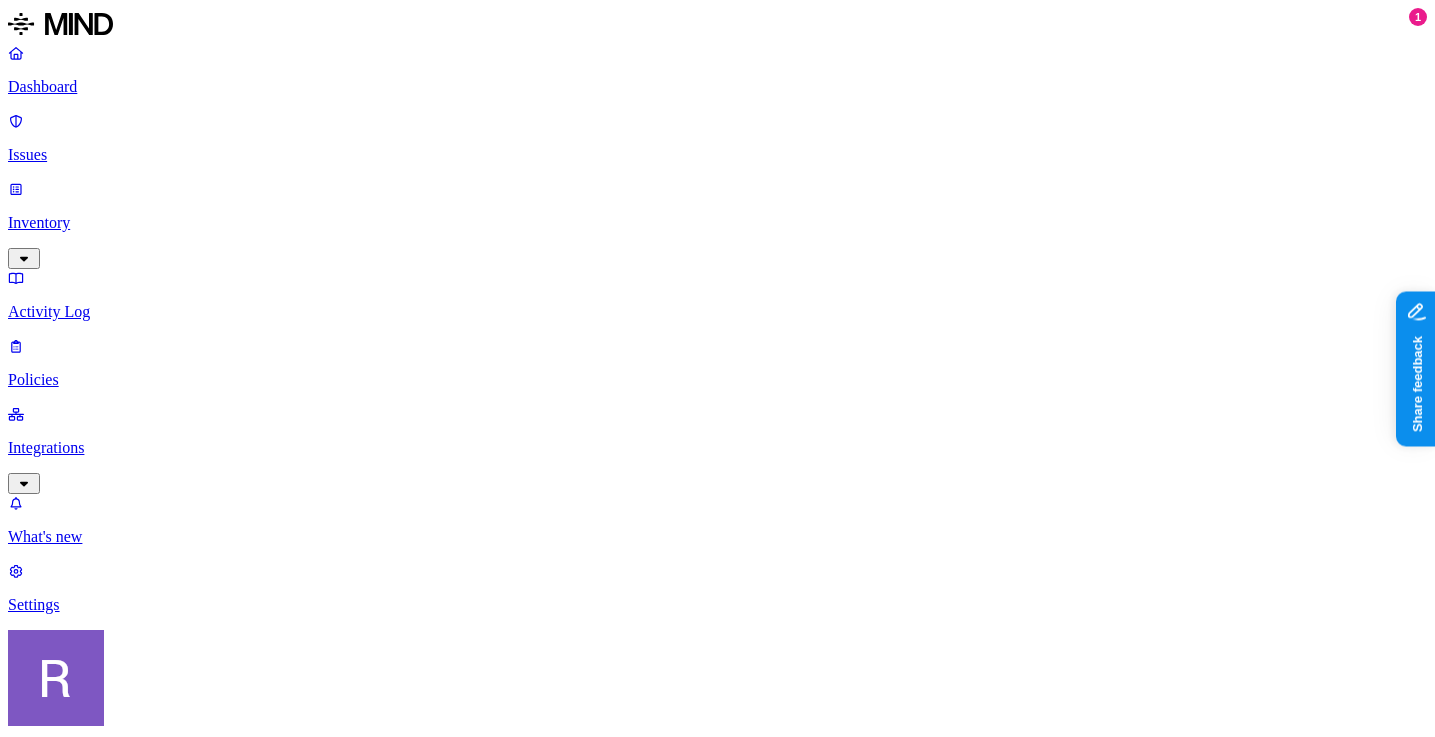 click on "Settings" at bounding box center [717, 605] 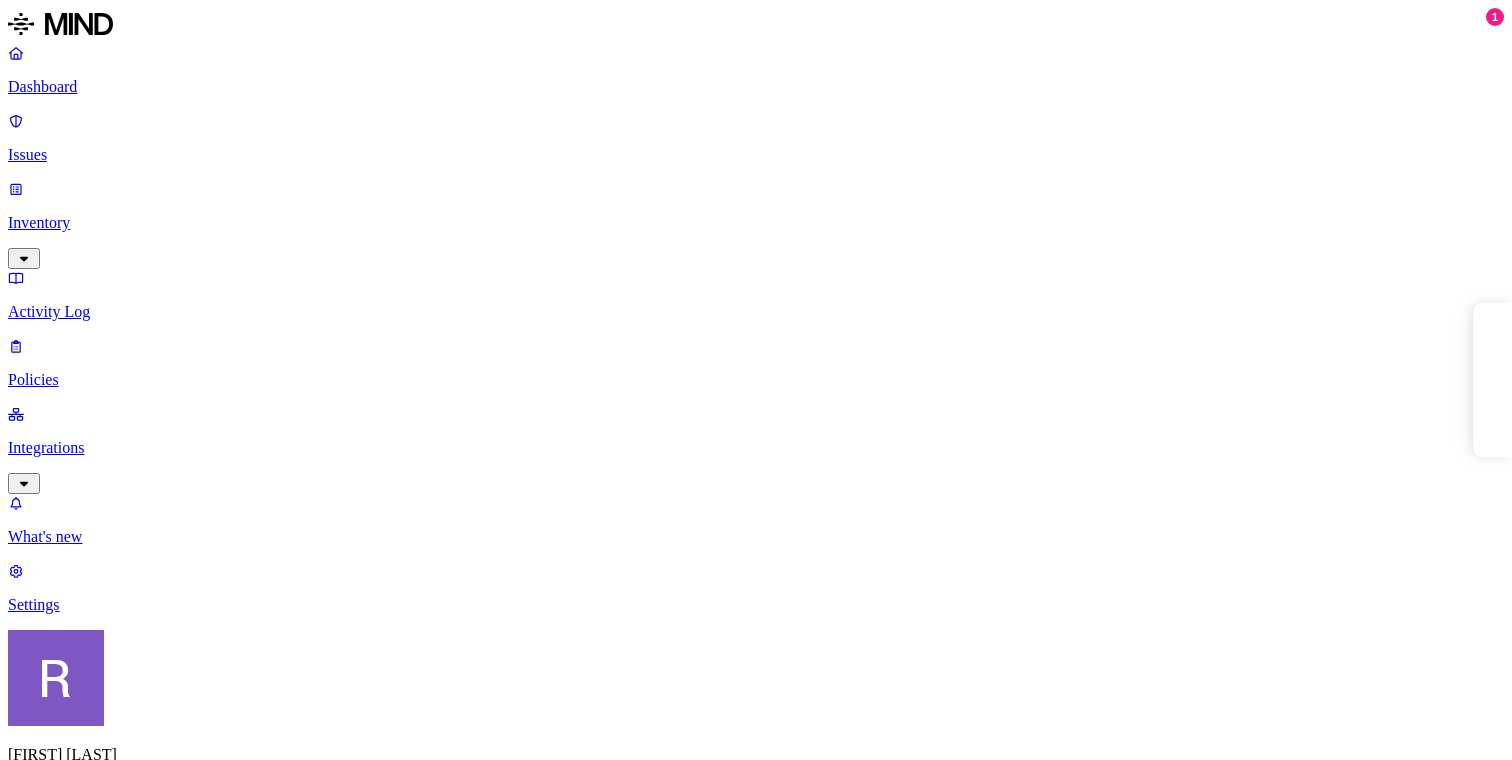 scroll, scrollTop: 0, scrollLeft: 0, axis: both 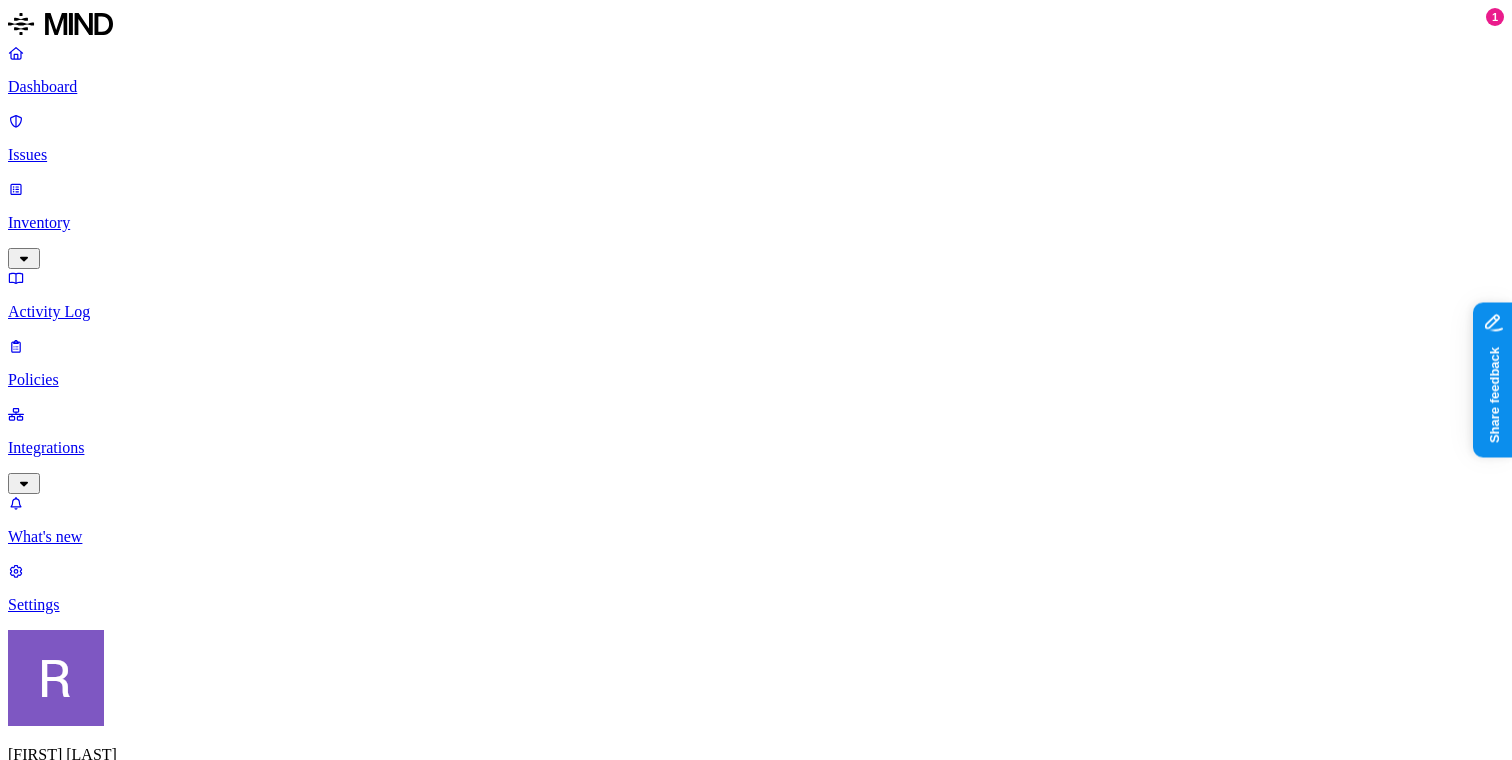 click 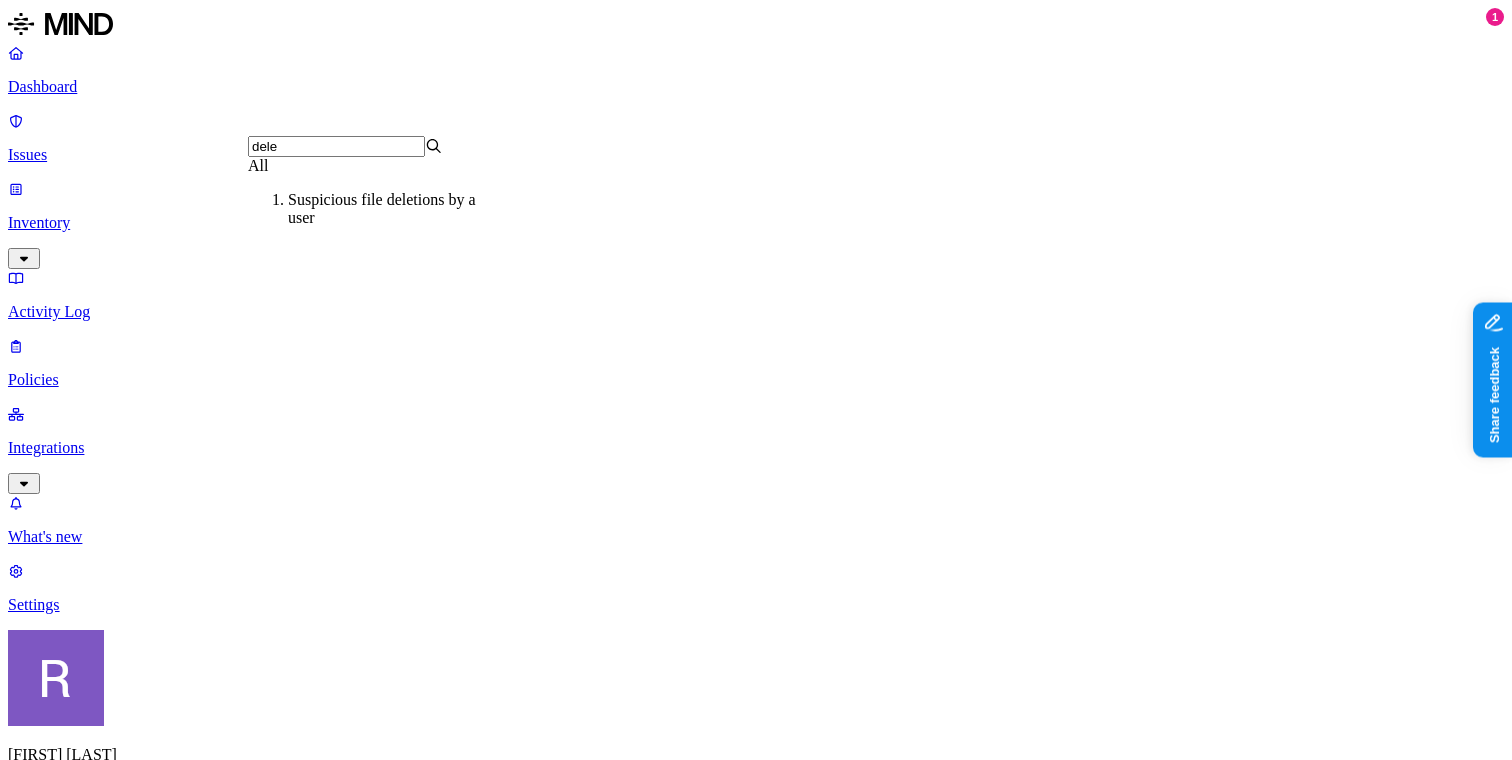 type on "dele" 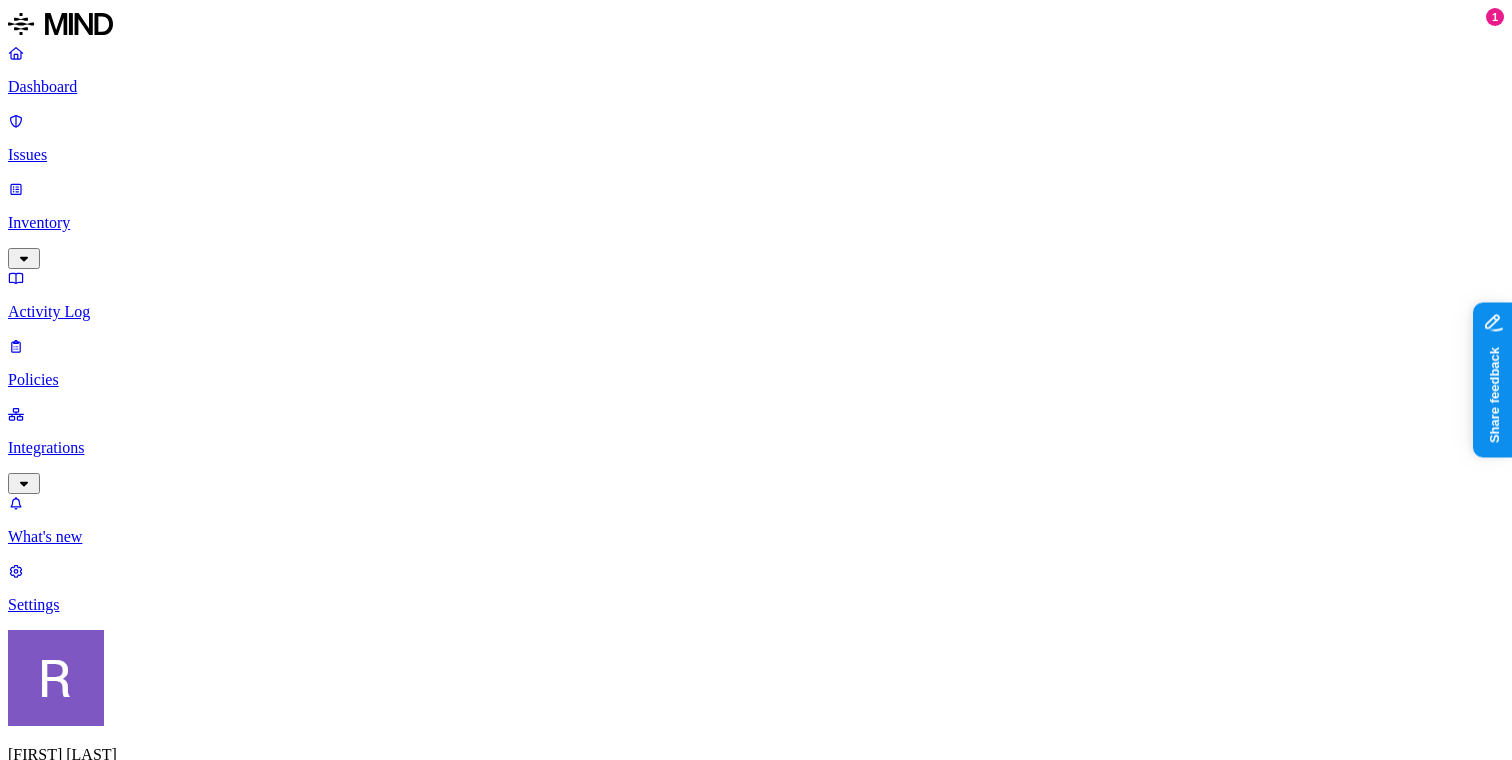 click 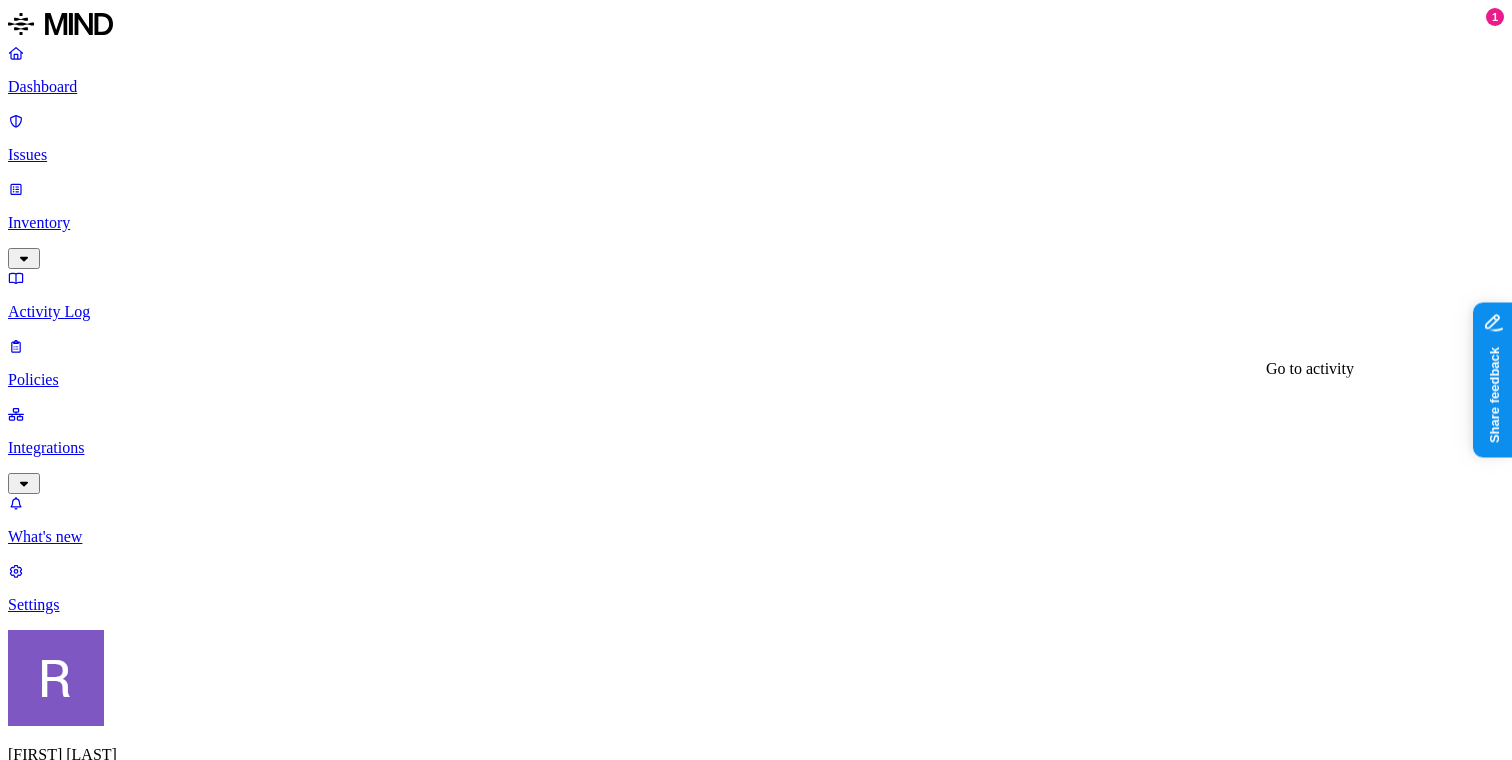 click on "The file 8b7e392e-3698-4e3b-9118-25ce1112737d.txt was deleted" at bounding box center (220, 4202) 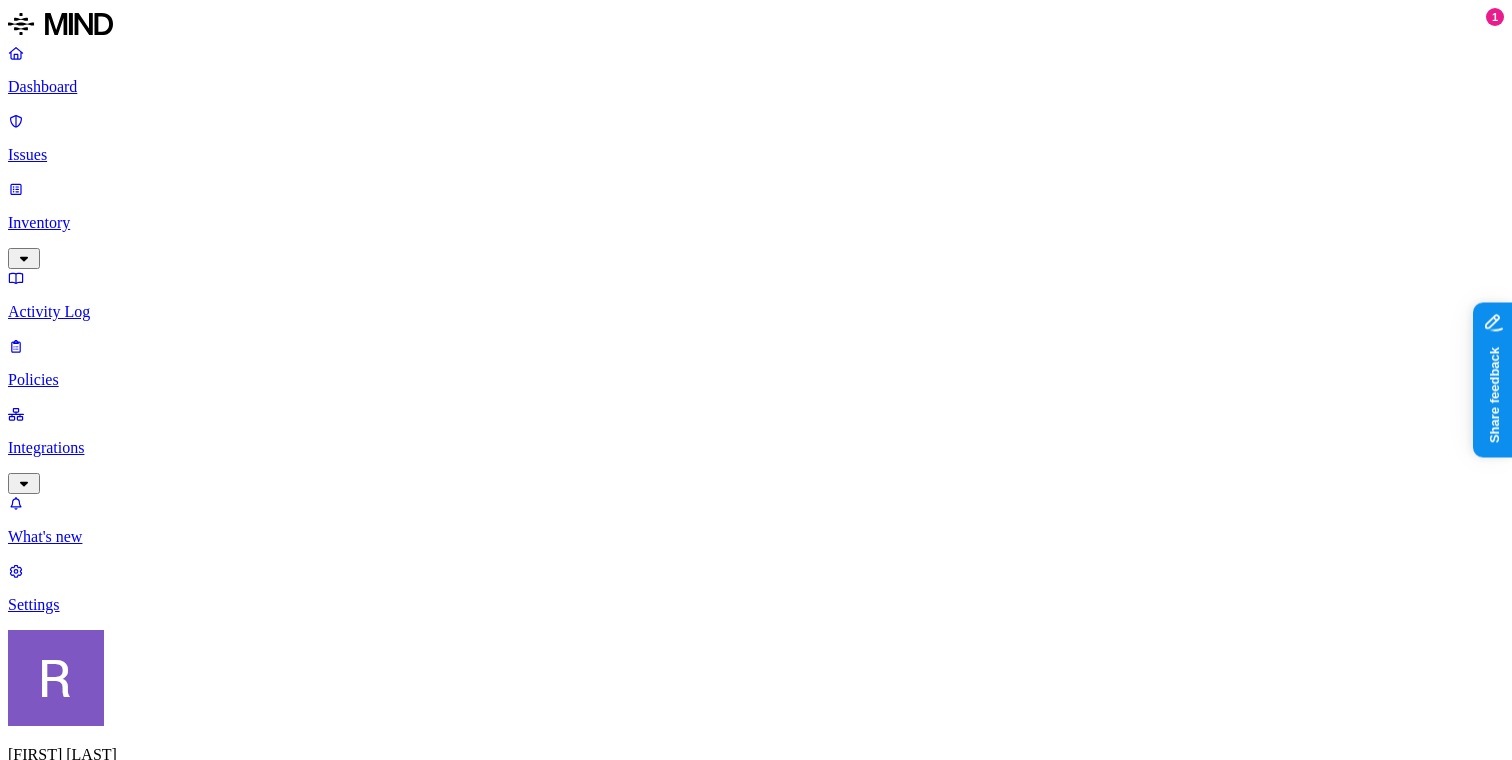 click 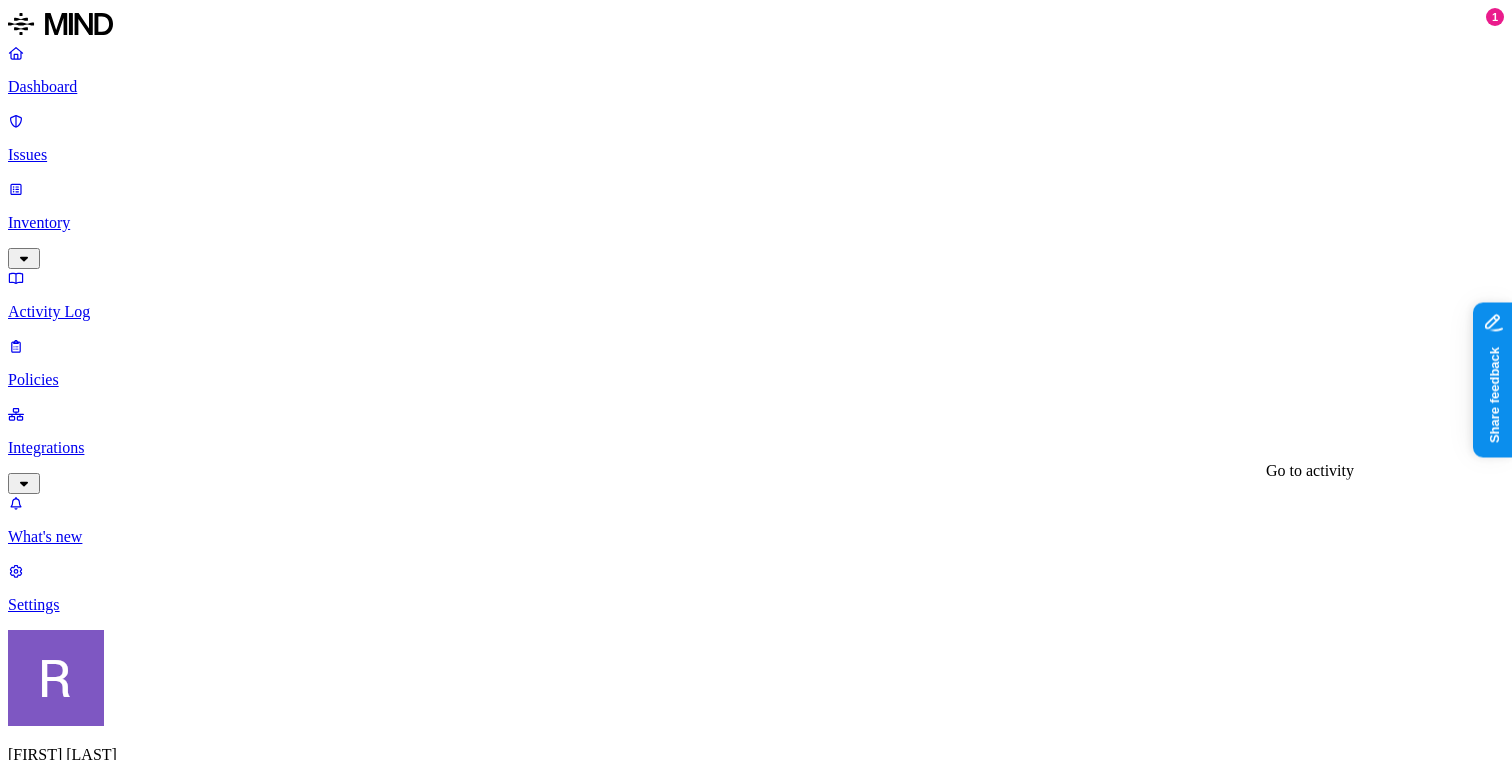 click on "The file __Root__.txt was deleted" at bounding box center (116, 4145) 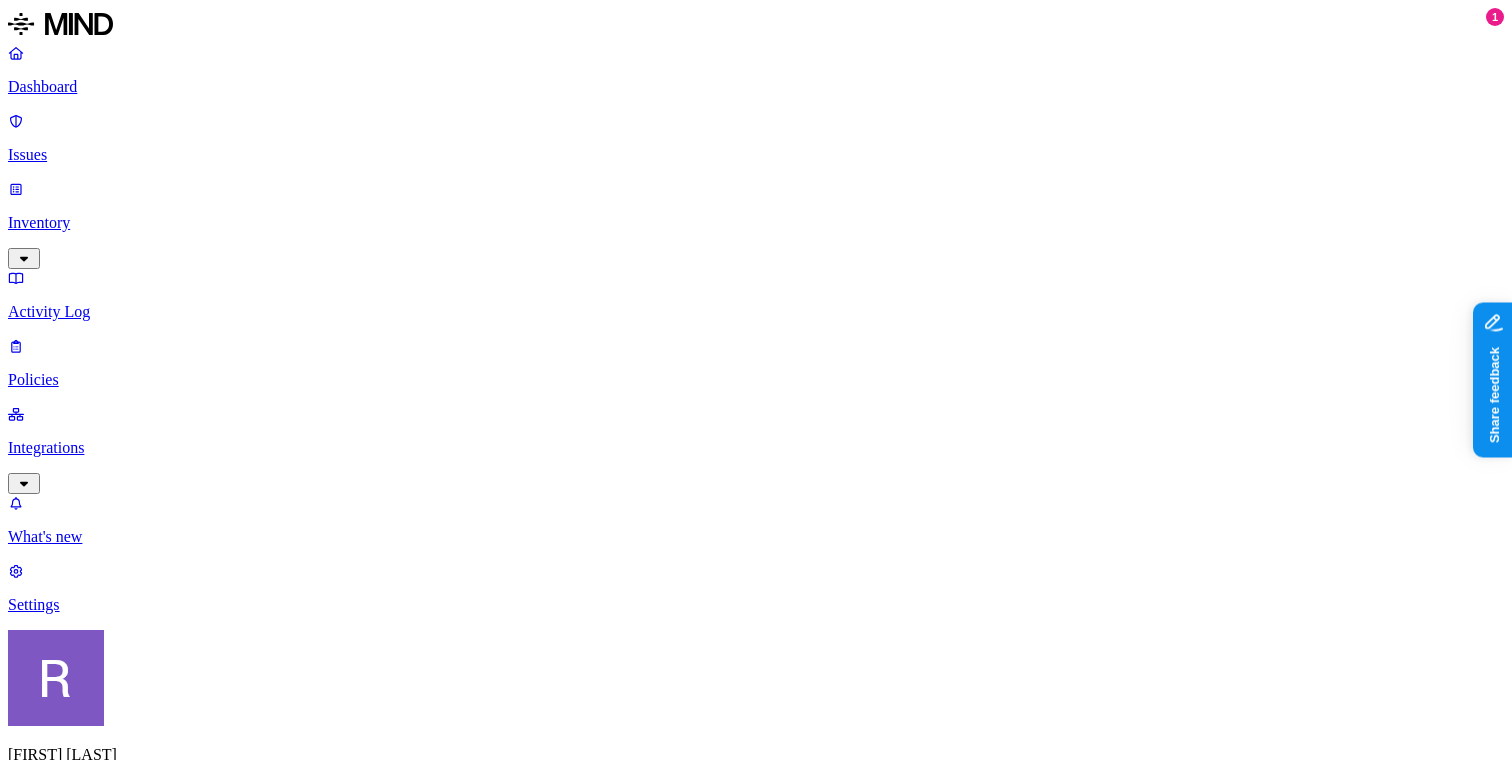 click 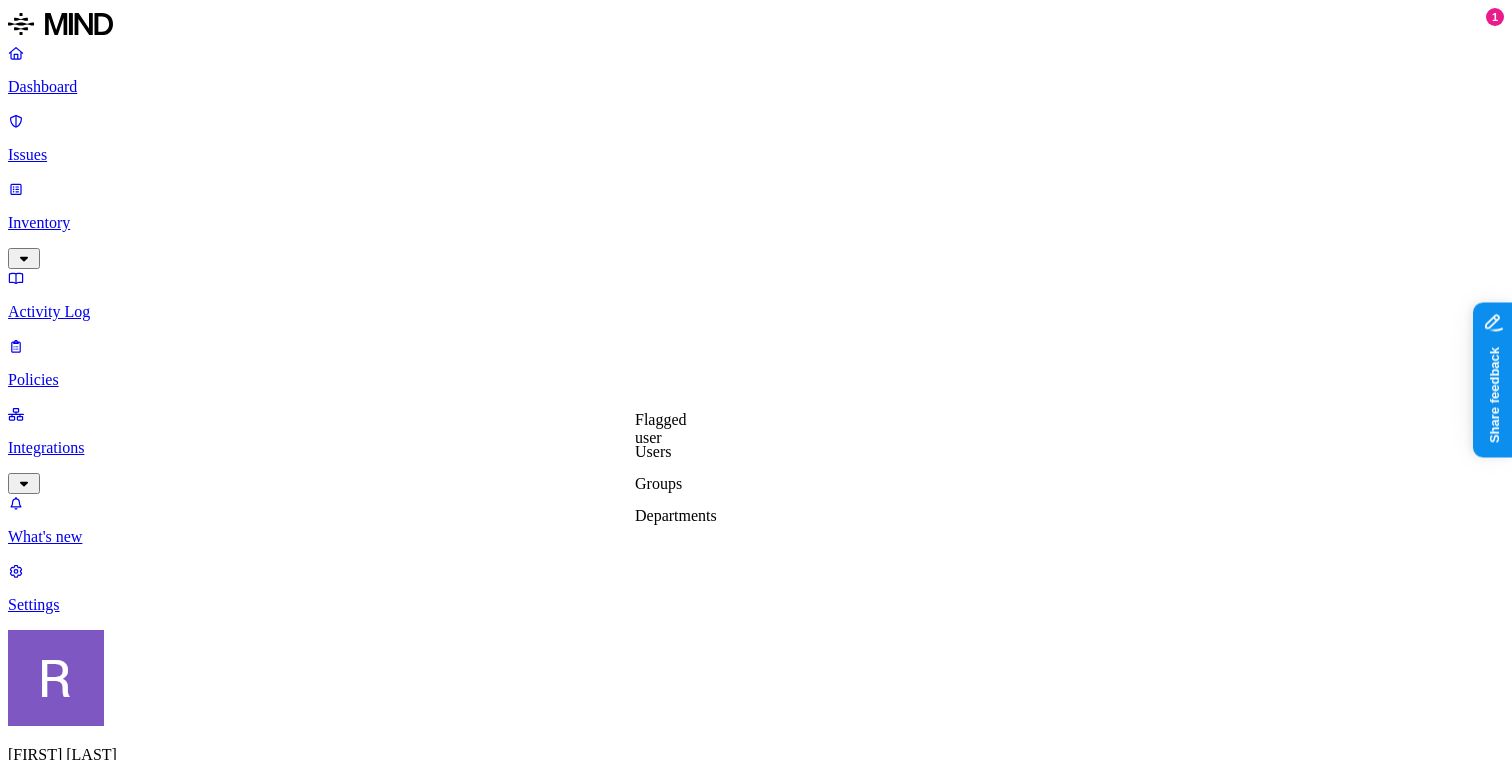 click on "New policy Policy name   Severity Select severity Low Medium High Critical   Description (Optional) Policy type Exfiltration Prevent sensitive data uploads Endpoint Exposure Detect sensitive data exposure Cloud Condition Define the data attributes, exfiltration destinations, and users that should trigger the policy.  By default, the policy will be triggered by any data uploaded to any destination by any user. For more details on condition guidelines, please refer to the   documentation DATA Any TRANSFER TO Anywhere BY USER Anyone Action Default action Default action for all users and groups who violate the policy. Block with override BlockDeny all uploads. Block with overrideDeny all uploads with an option to upload anyway. MonitorAllow uploads and create a new issue. AllowAllow all uploads. Exceptions You can add exceptions for specific users or groups. Exceptions are evaluated from the top. Add Exception Notifications Method None None Automate remediation When issue is detected No action  No action" at bounding box center (756, 1473) 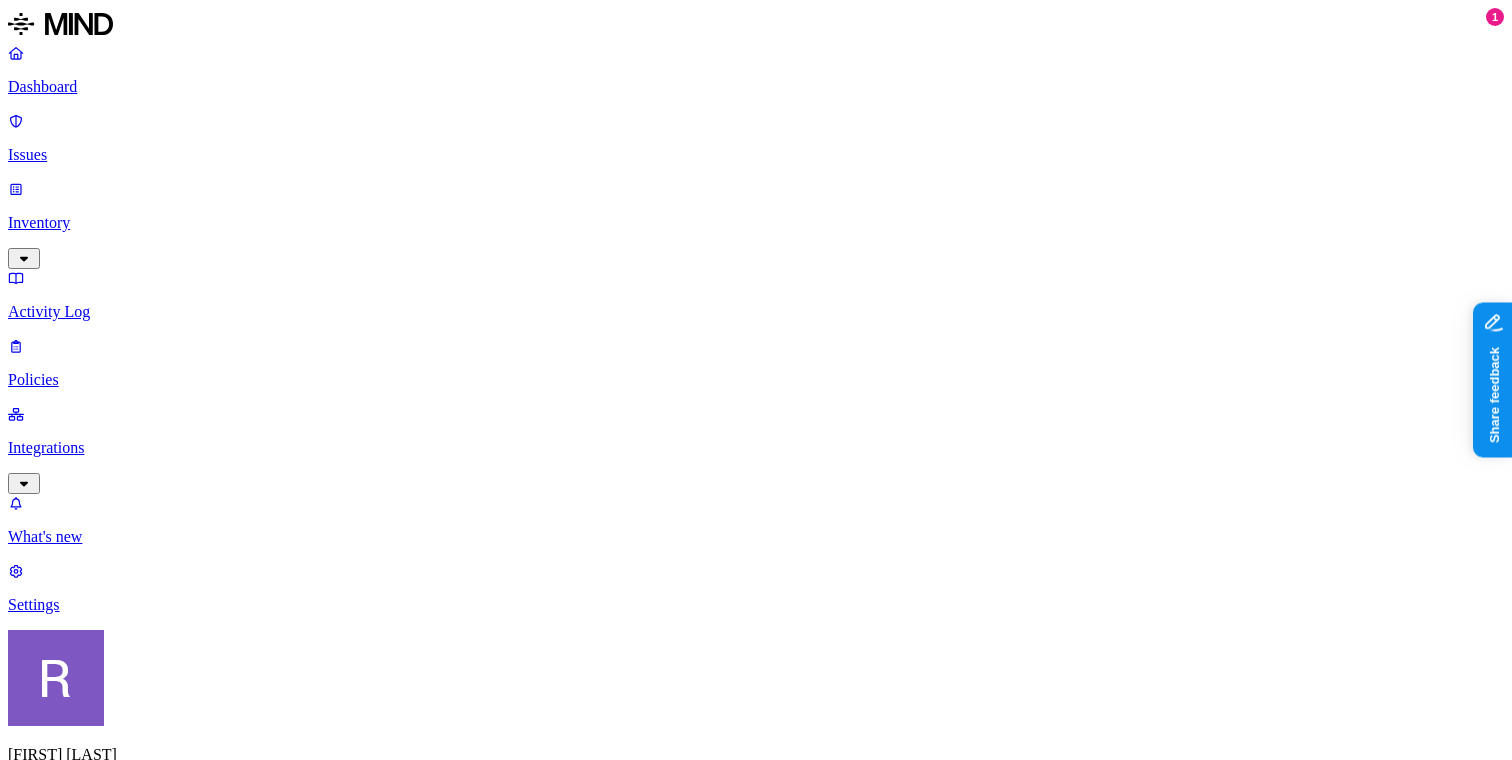 click 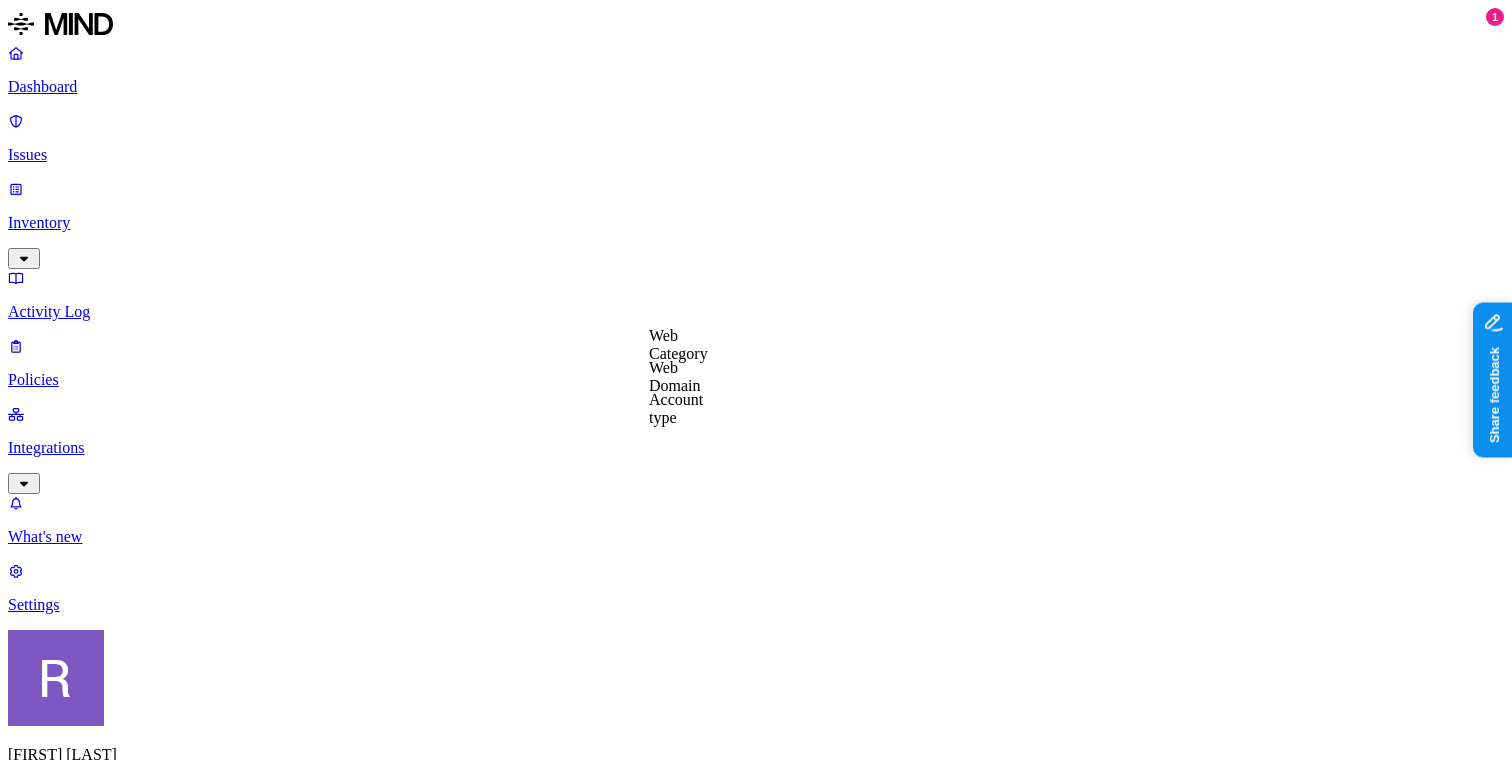 click on "New policy Policy name   Severity Select severity Low Medium High Critical   Description (Optional) Policy type Exfiltration Prevent sensitive data uploads Endpoint Exposure Detect sensitive data exposure Cloud Condition Define the data attributes, exfiltration destinations, and users that should trigger the policy.  By default, the policy will be triggered by any data uploaded to any destination by any user. For more details on condition guidelines, please refer to the   documentation DATA Any TRANSFER TO Anywhere BY USER Anyone Action Default action Default action for all users and groups who violate the policy. Block with override BlockDeny all uploads. Block with overrideDeny all uploads with an option to upload anyway. MonitorAllow uploads and create a new issue. AllowAllow all uploads. Exceptions You can add exceptions for specific users or groups. Exceptions are evaluated from the top. Add Exception Notifications Method None None Automate remediation When issue is detected No action  No action" at bounding box center (756, 1473) 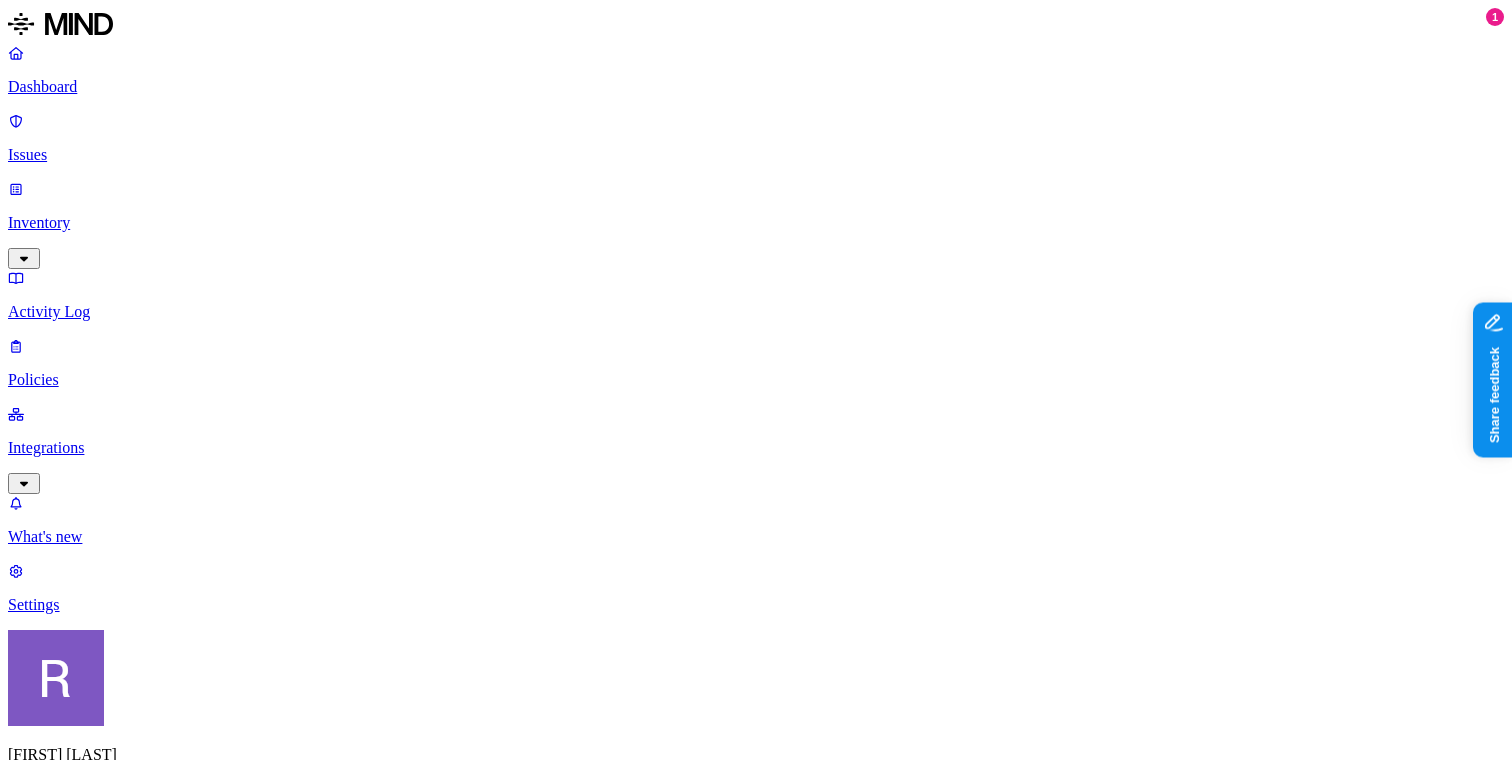 click 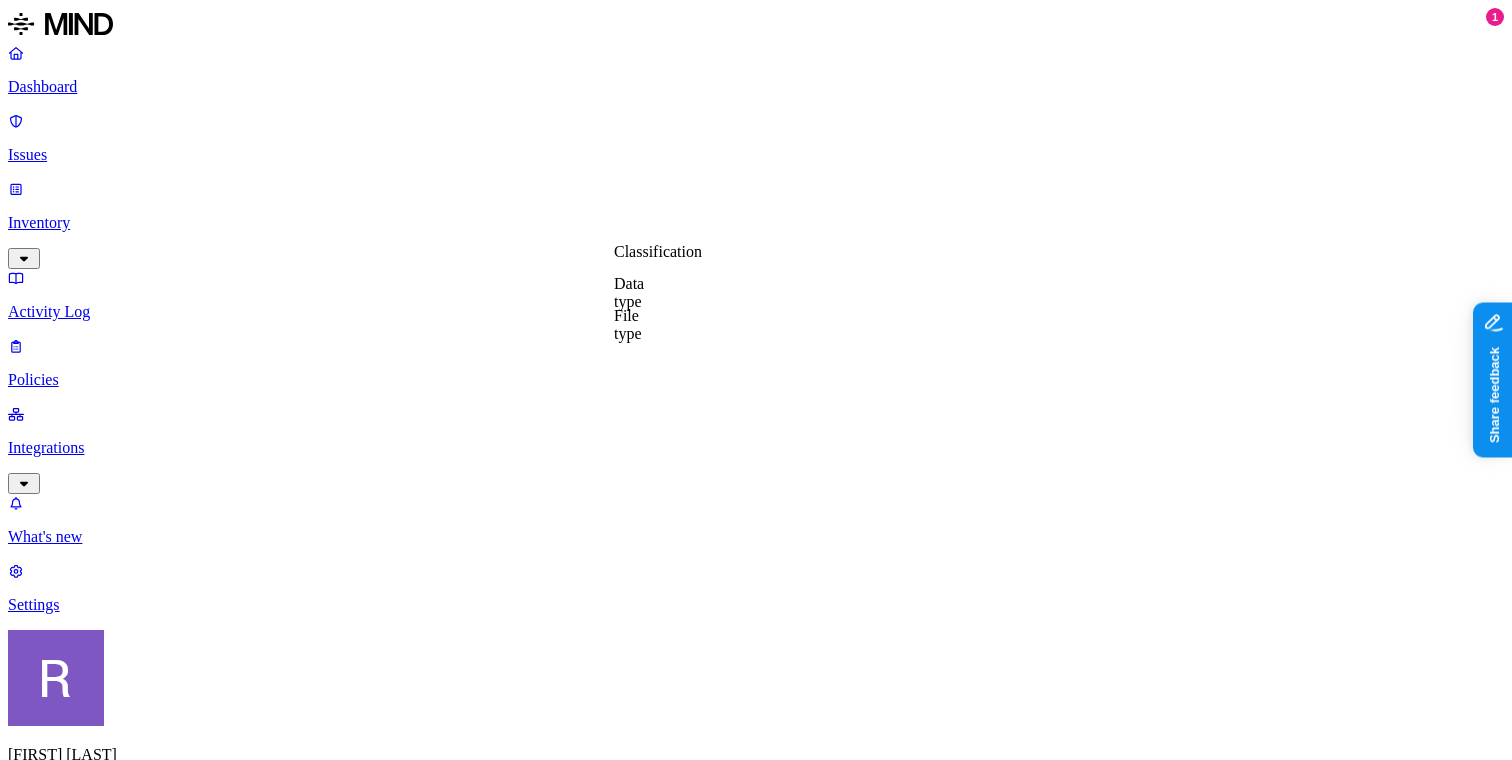 click on "New policy Policy name   Severity Select severity Low Medium High Critical   Description (Optional) Policy type Exfiltration Prevent sensitive data uploads Endpoint Exposure Detect sensitive data exposure Cloud Condition Define the data attributes, exfiltration destinations, and users that should trigger the policy.  By default, the policy will be triggered by any data uploaded to any destination by any user. For more details on condition guidelines, please refer to the   documentation DATA Any TRANSFER TO Anywhere BY USER Anyone Action Default action Default action for all users and groups who violate the policy. Block with override BlockDeny all uploads. Block with overrideDeny all uploads with an option to upload anyway. MonitorAllow uploads and create a new issue. AllowAllow all uploads. Exceptions You can add exceptions for specific users or groups. Exceptions are evaluated from the top. Add Exception Notifications Method None None Automate remediation When issue is detected No action  No action" at bounding box center [756, 1473] 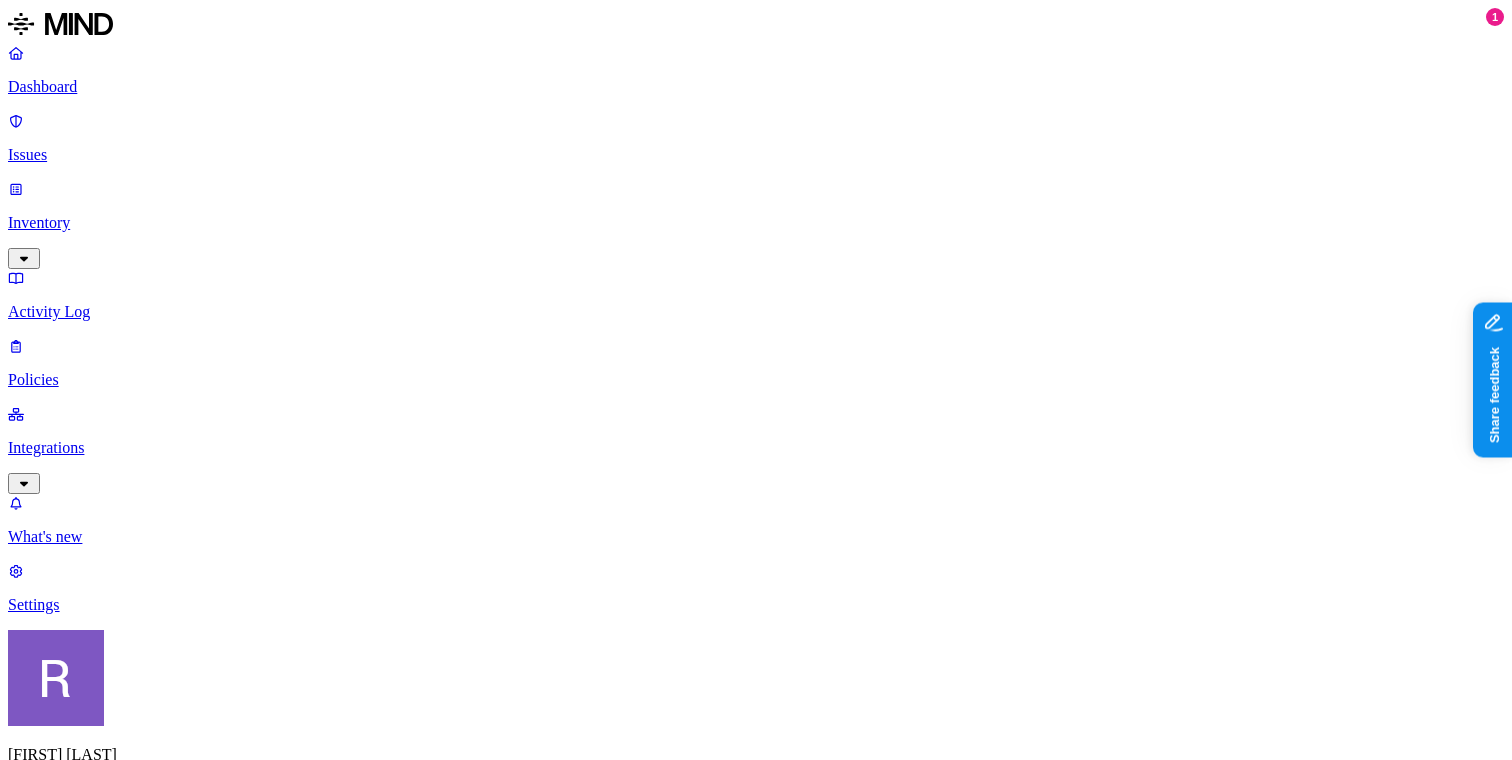 scroll, scrollTop: 449, scrollLeft: 0, axis: vertical 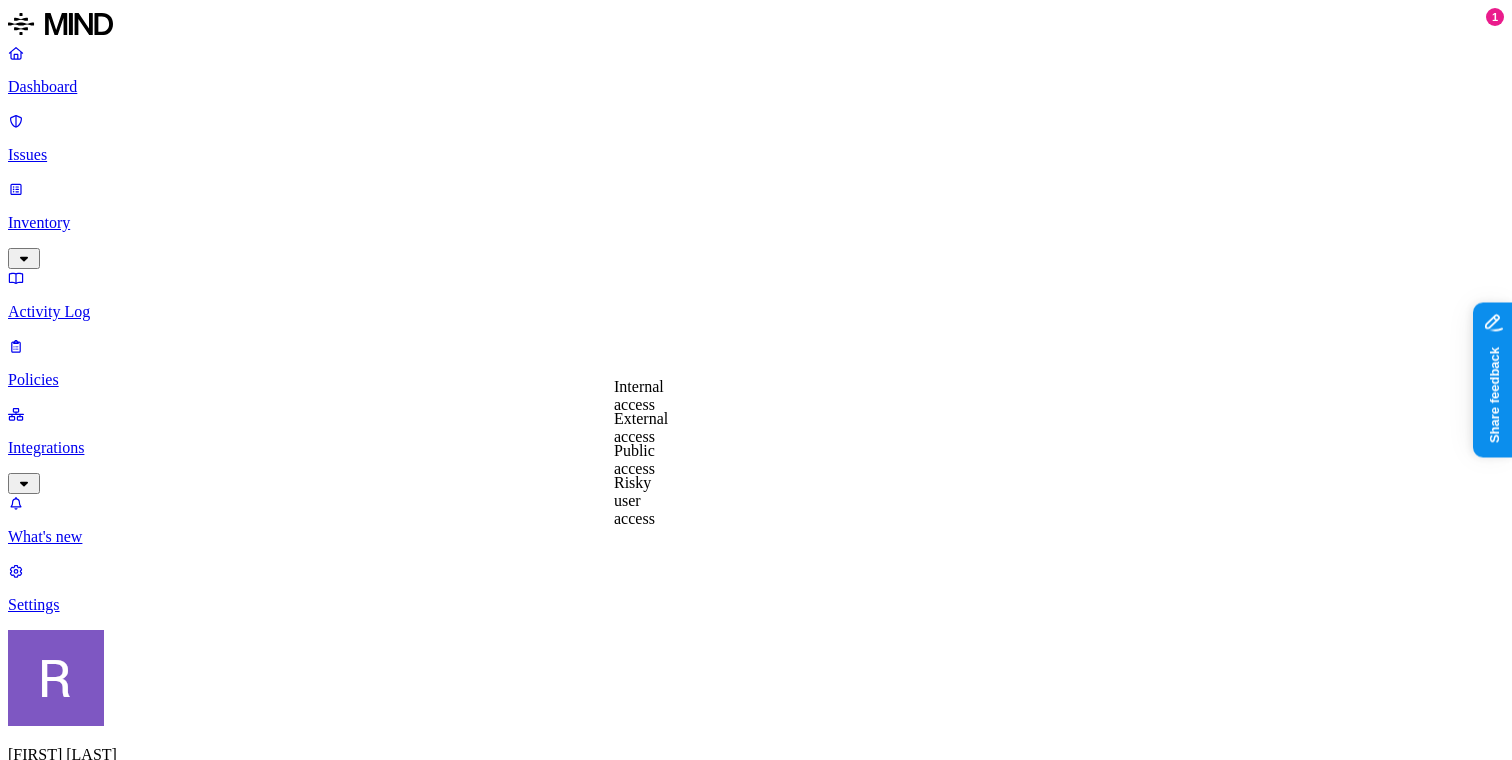 click on "DATA Any ACCESS Any LOCATION Any" at bounding box center [756, 1533] 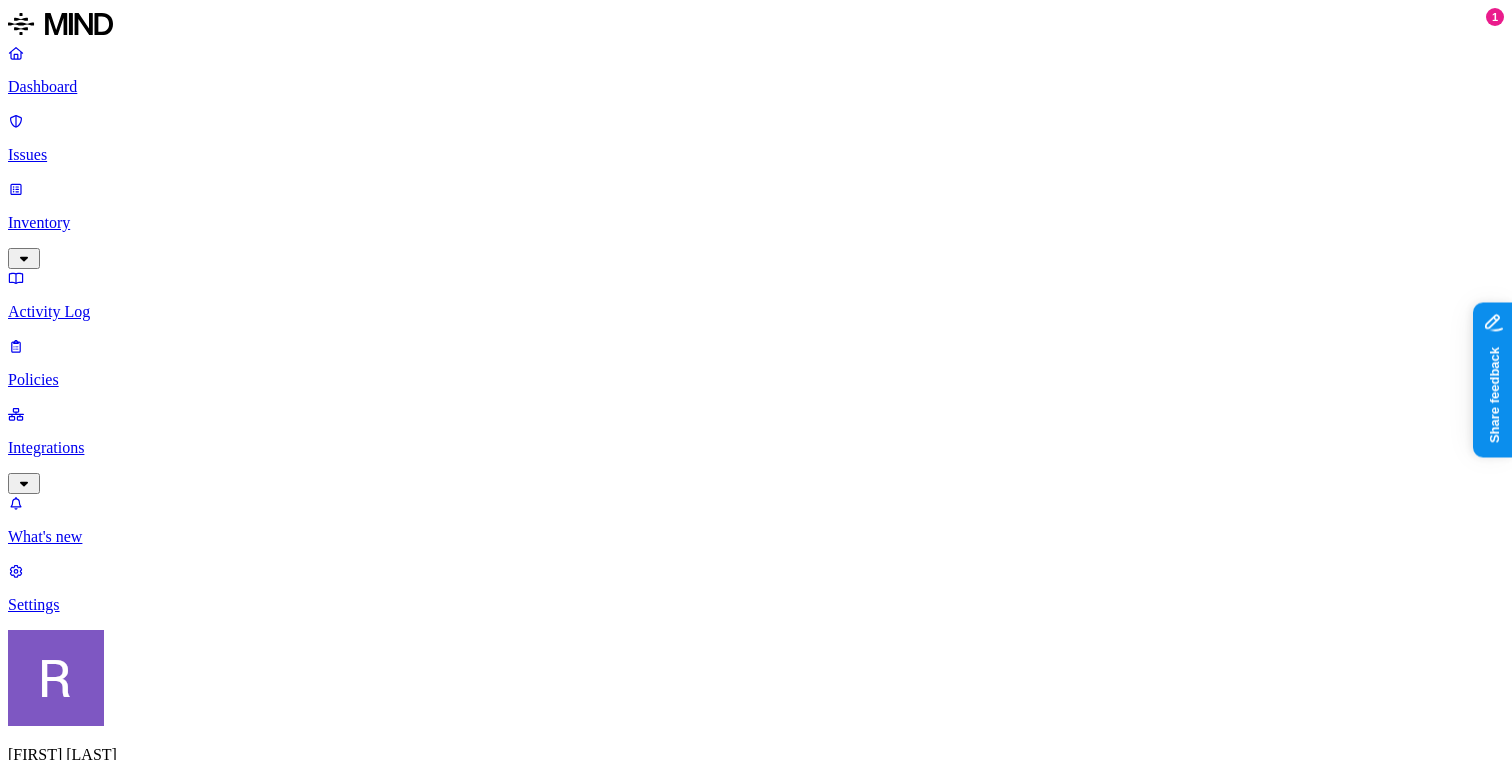 scroll, scrollTop: 248, scrollLeft: 0, axis: vertical 